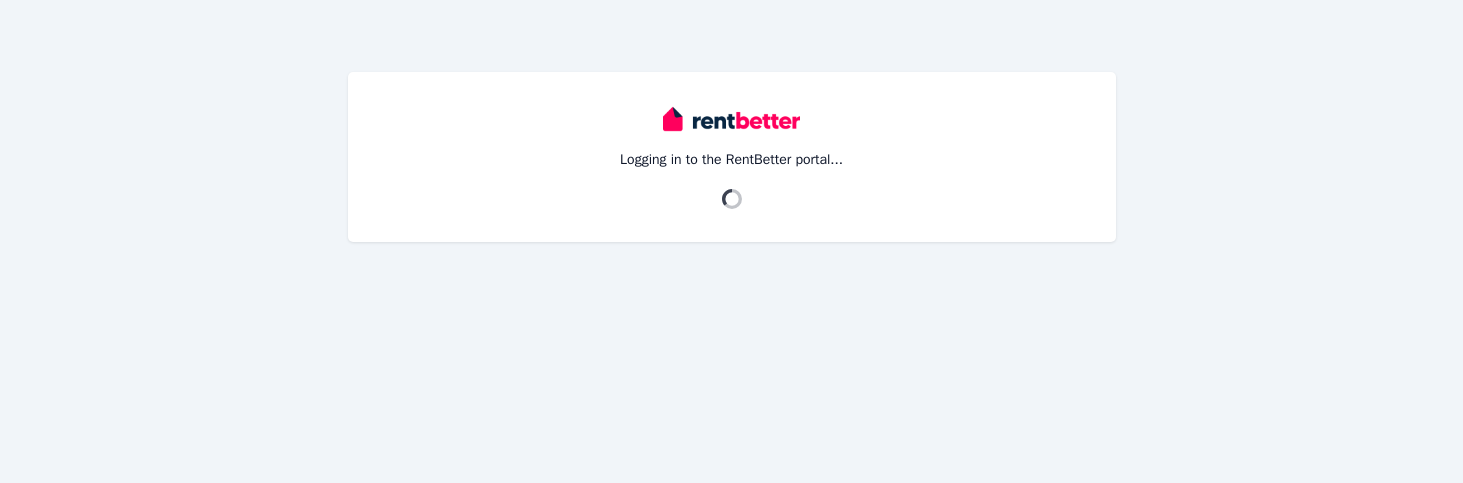 scroll, scrollTop: 0, scrollLeft: 0, axis: both 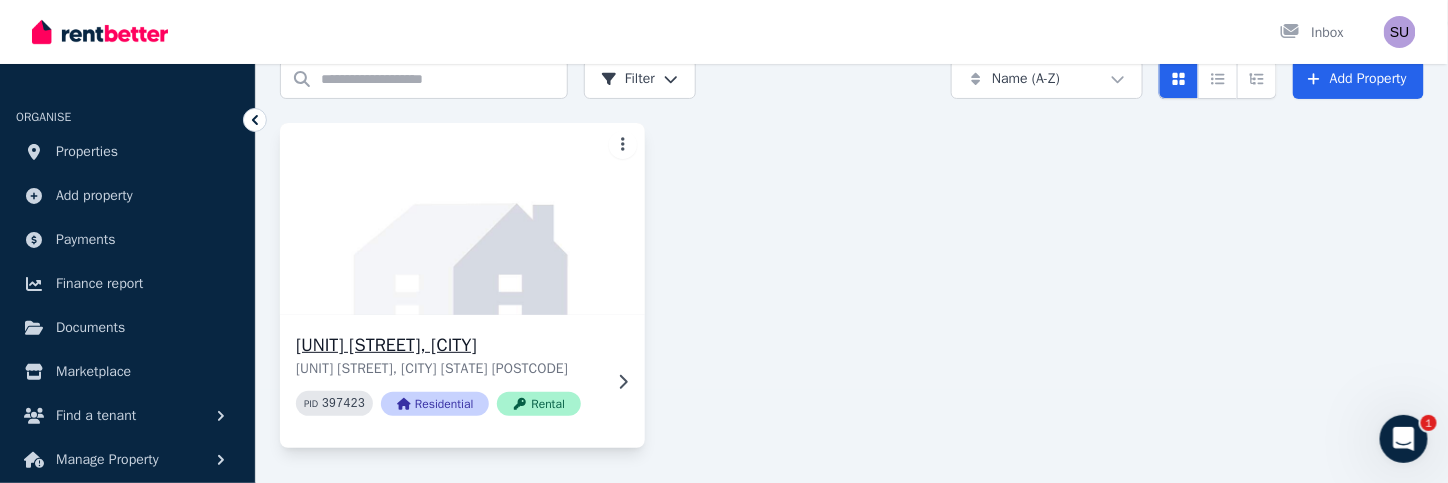 click at bounding box center [463, 219] 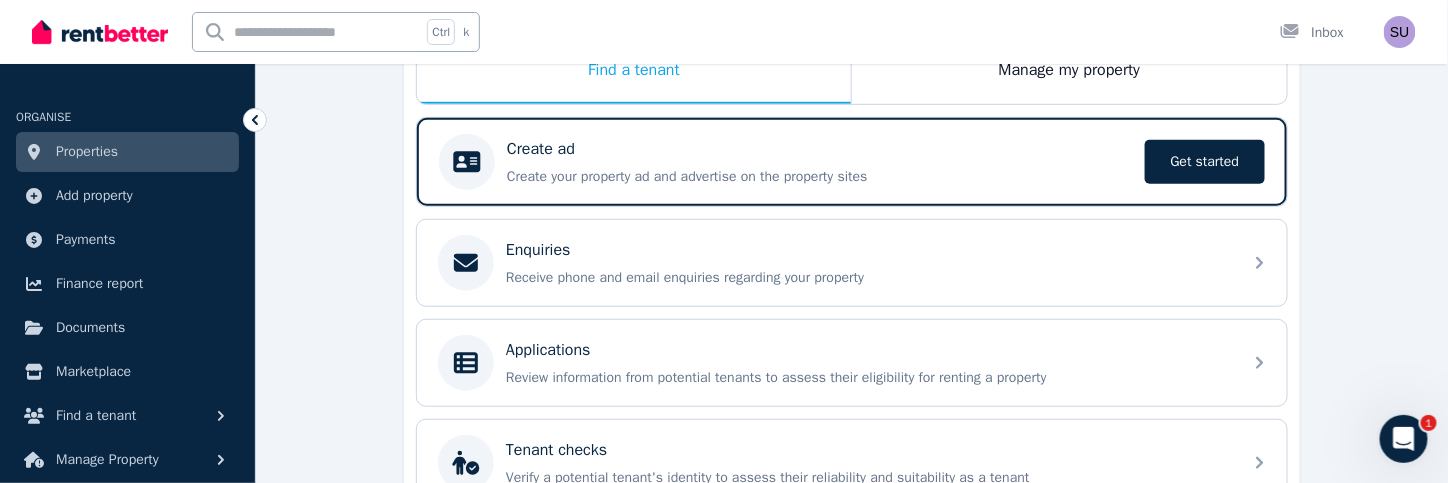 scroll, scrollTop: 400, scrollLeft: 0, axis: vertical 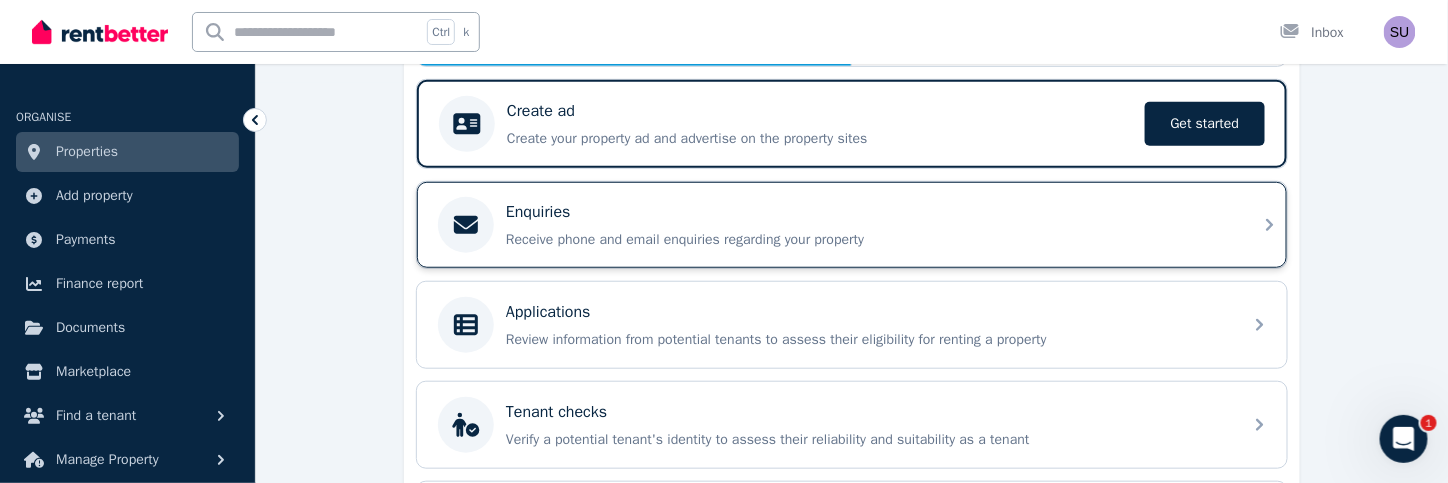 click on "Receive phone and email enquiries regarding your property" at bounding box center [868, 240] 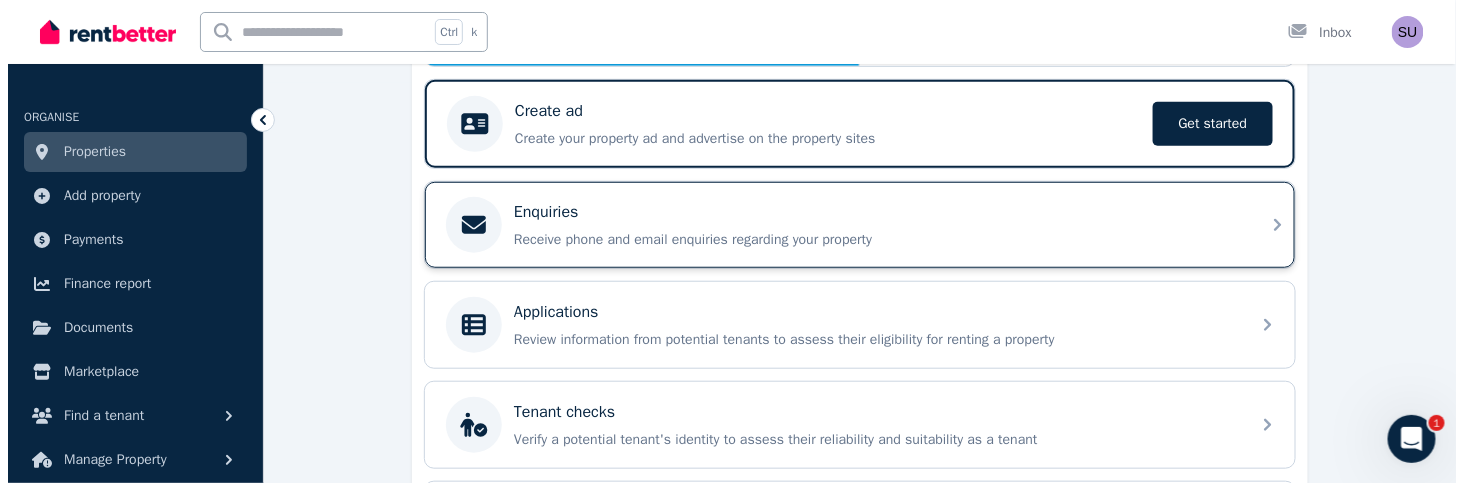 scroll, scrollTop: 0, scrollLeft: 0, axis: both 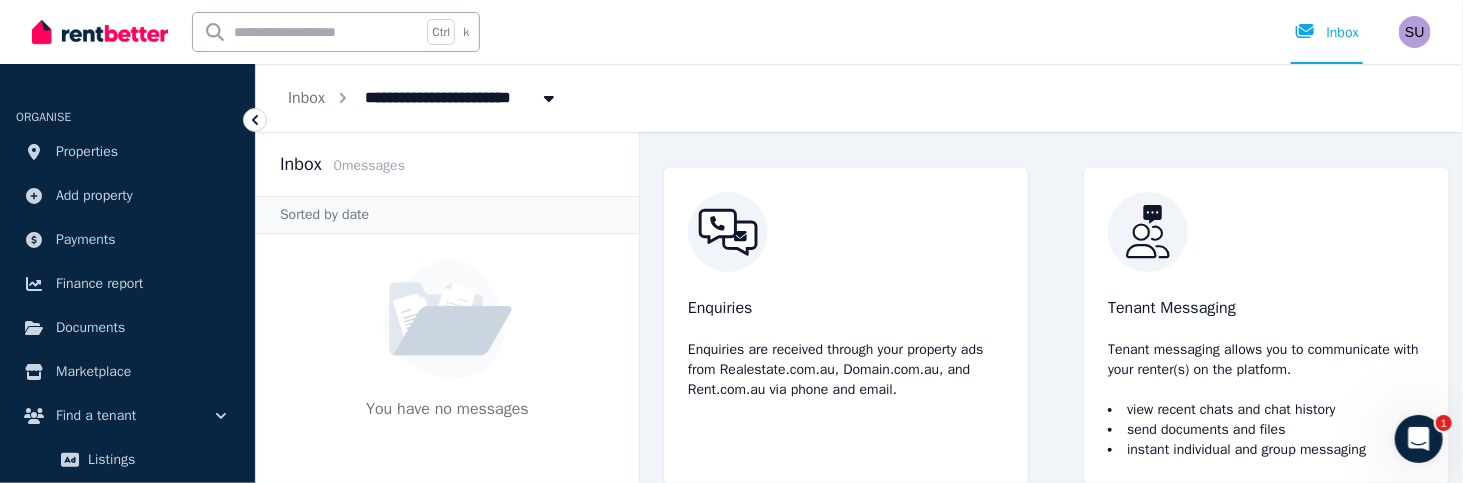 click 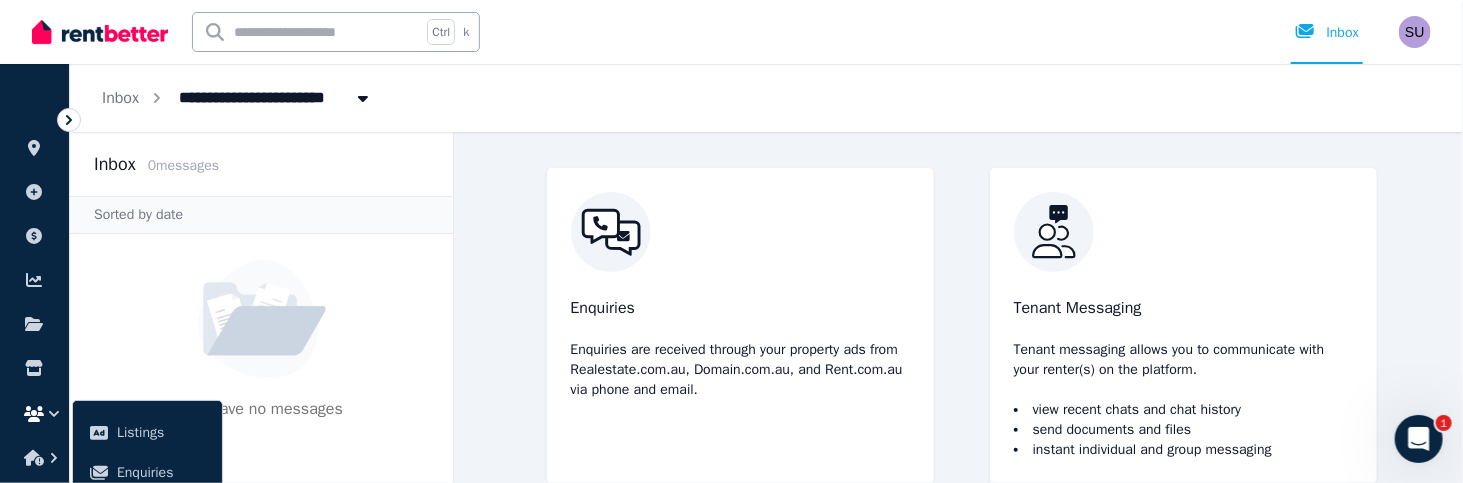 click on "6/51 Meeks St, Kingsford" at bounding box center [261, 96] 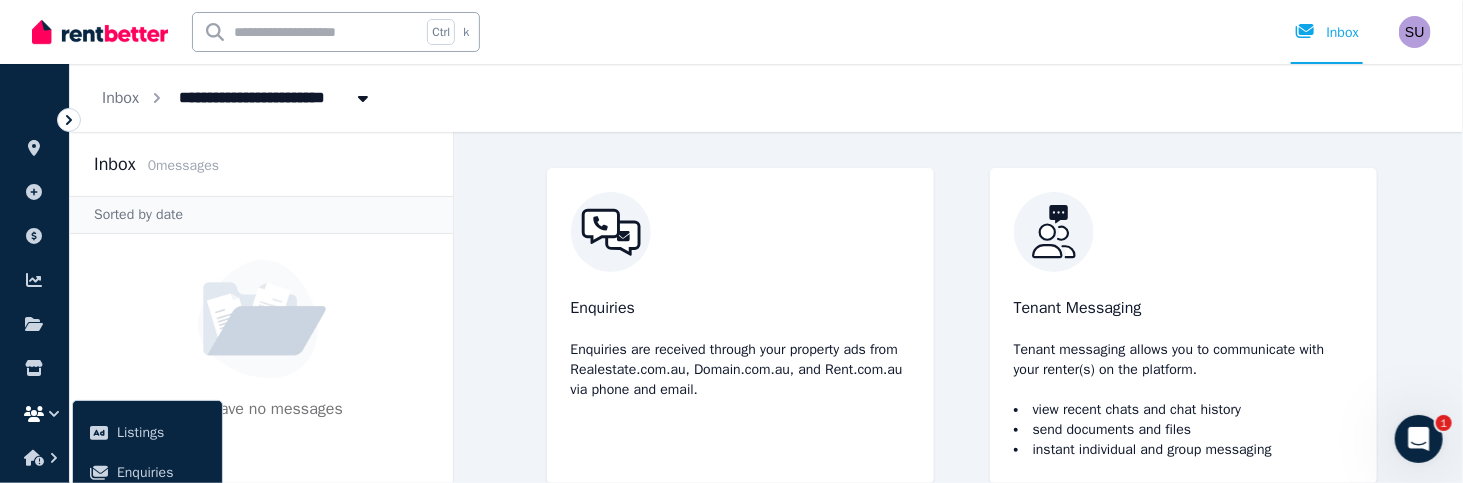 click on "**********" at bounding box center (237, 98) 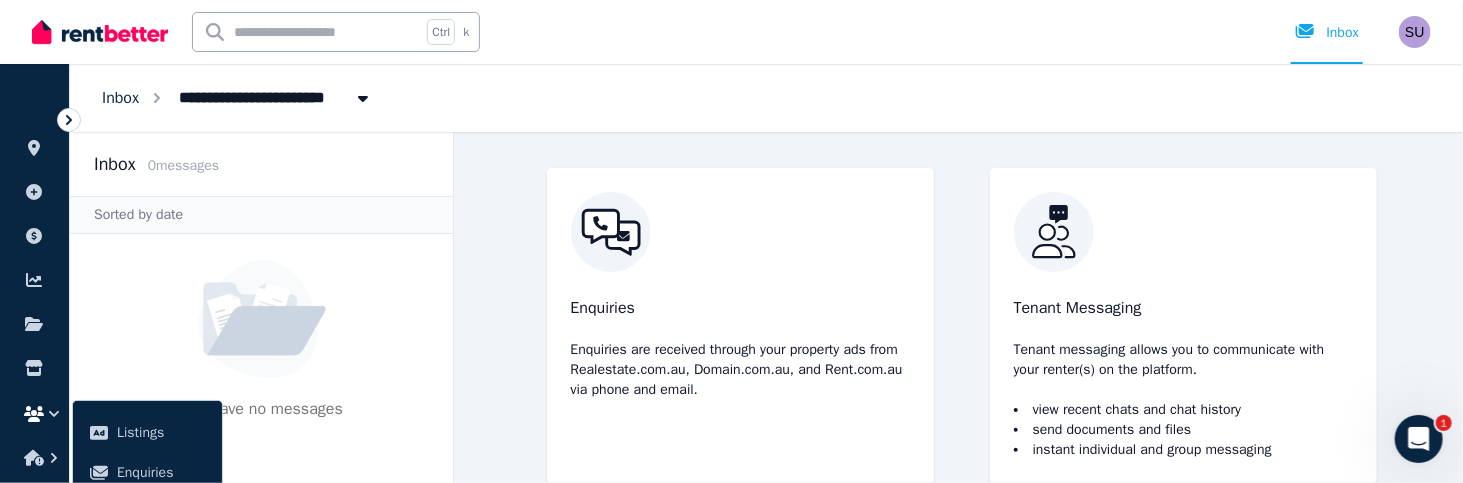 click on "Inbox" at bounding box center (120, 98) 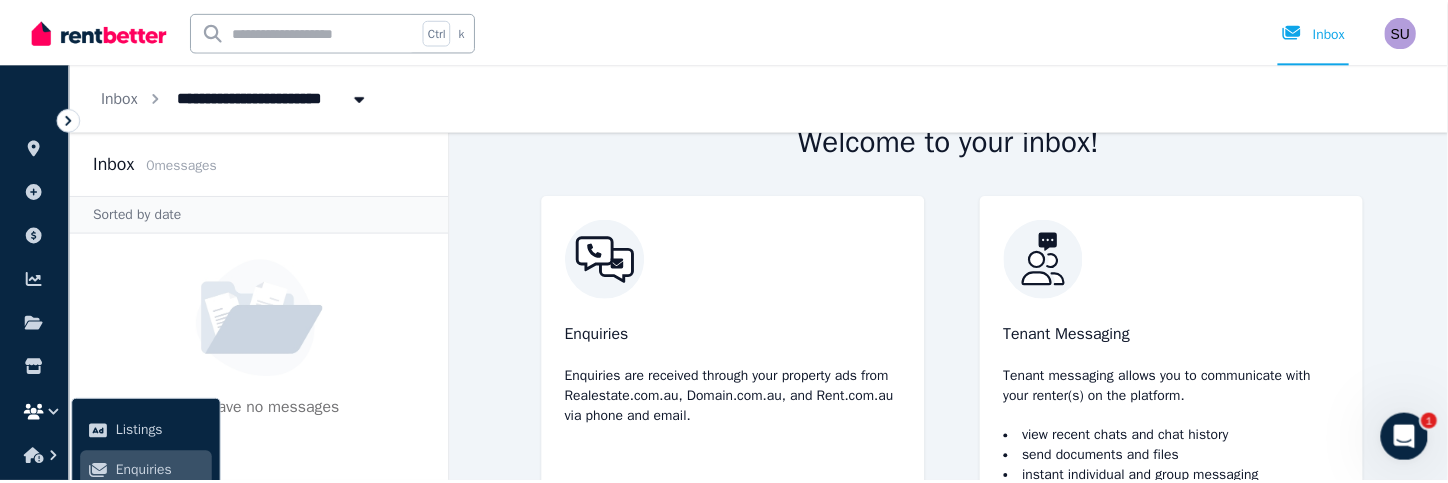 scroll, scrollTop: 28, scrollLeft: 0, axis: vertical 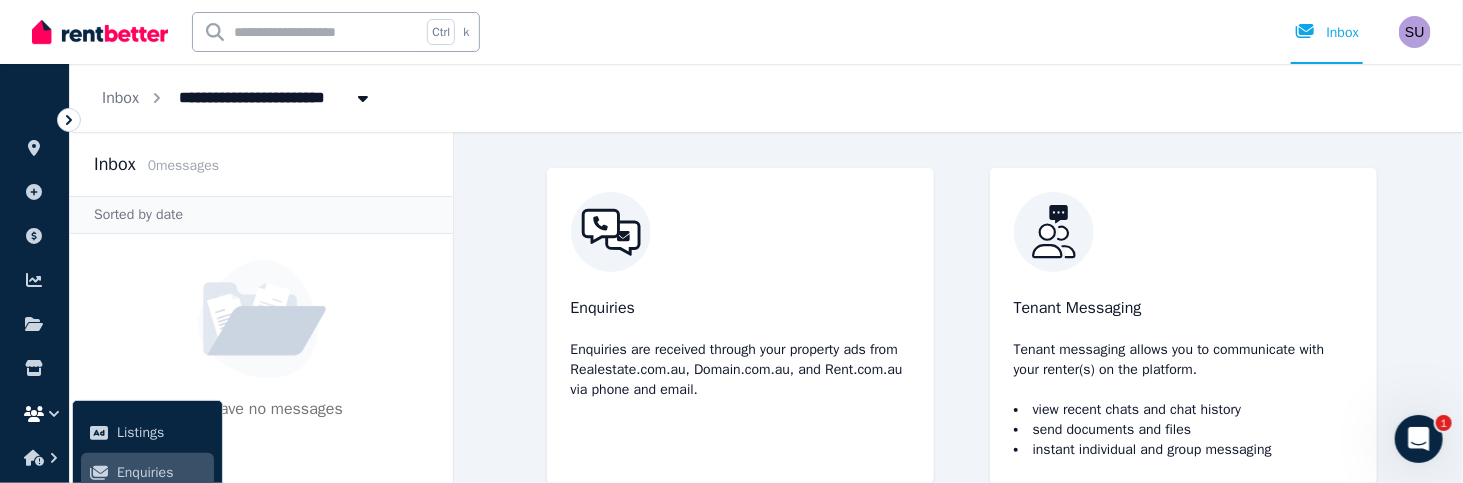 click 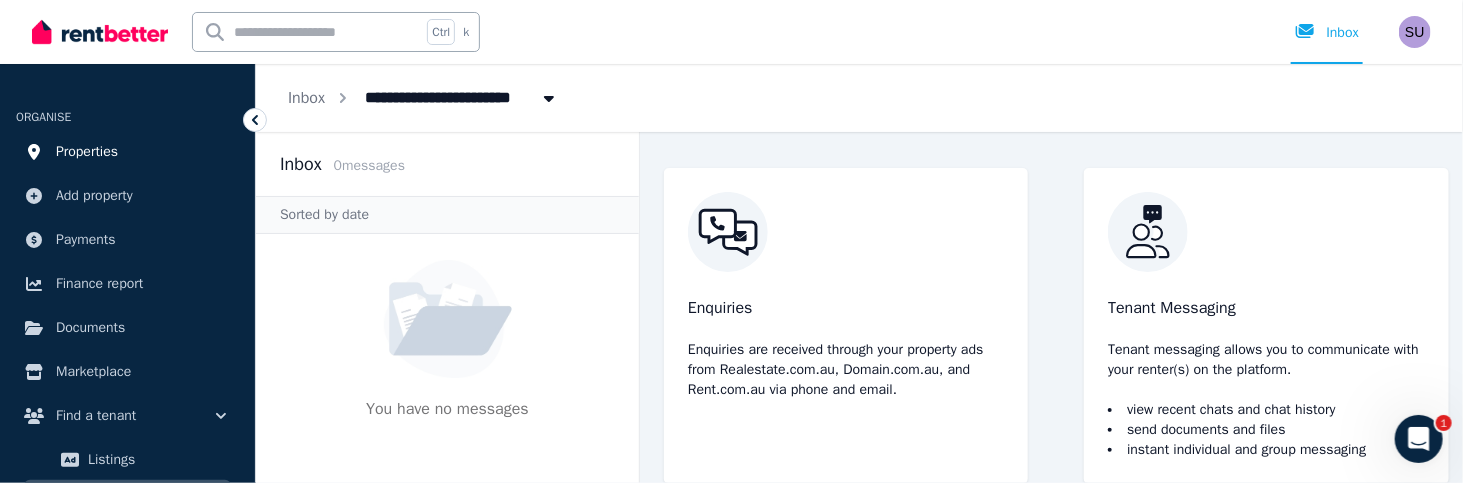 click on "Properties" at bounding box center [87, 152] 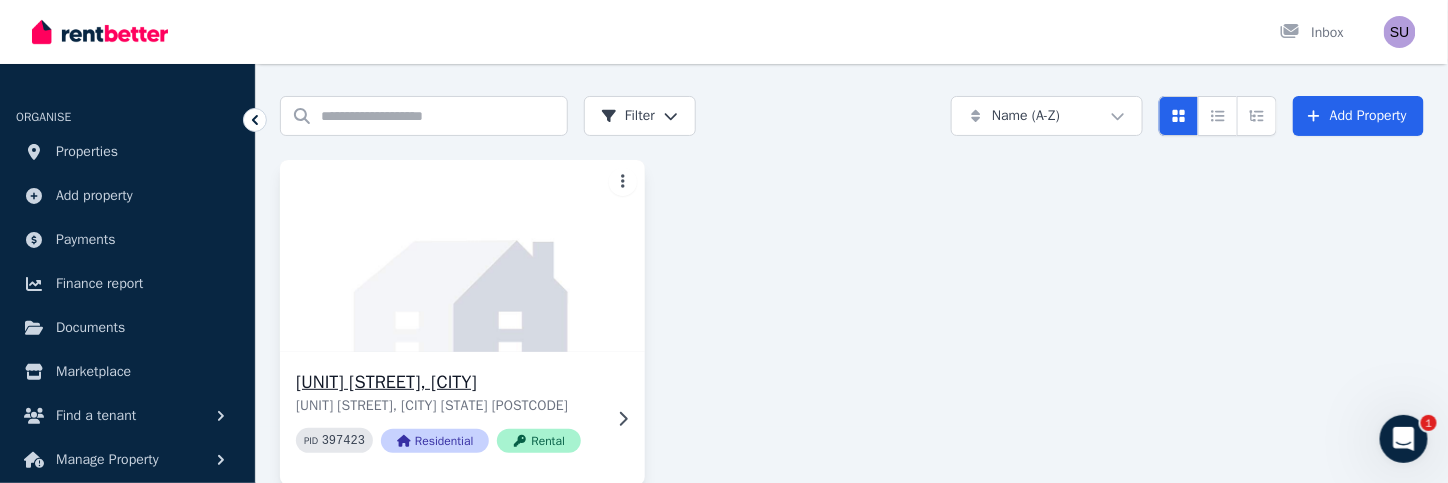 scroll, scrollTop: 93, scrollLeft: 0, axis: vertical 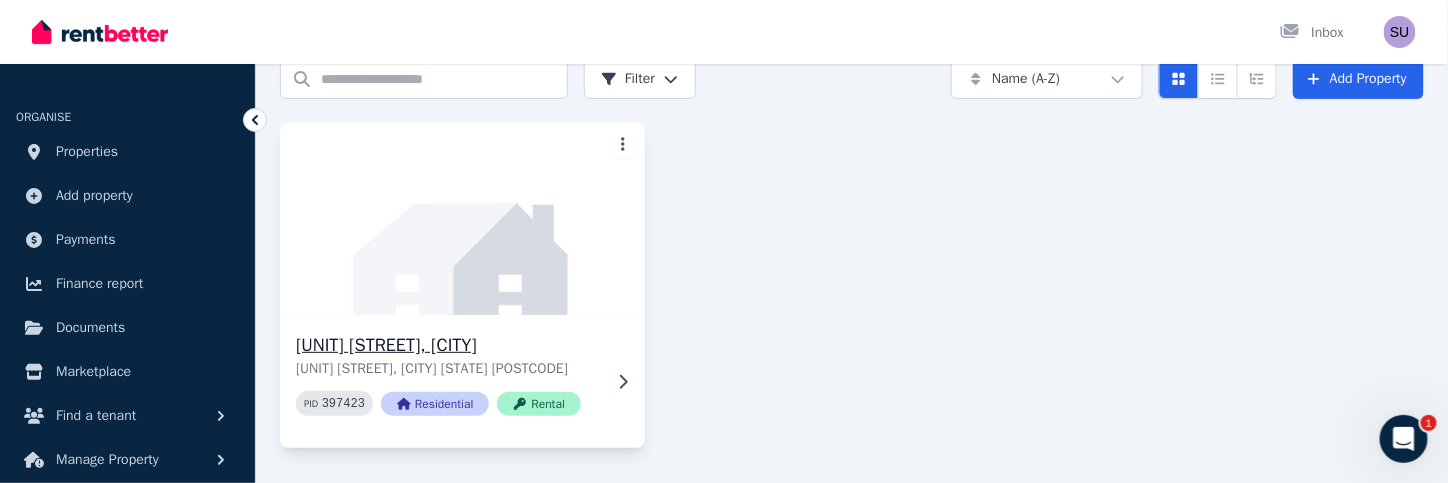 click on "6/51 Meeks St, Kingsford" at bounding box center [448, 345] 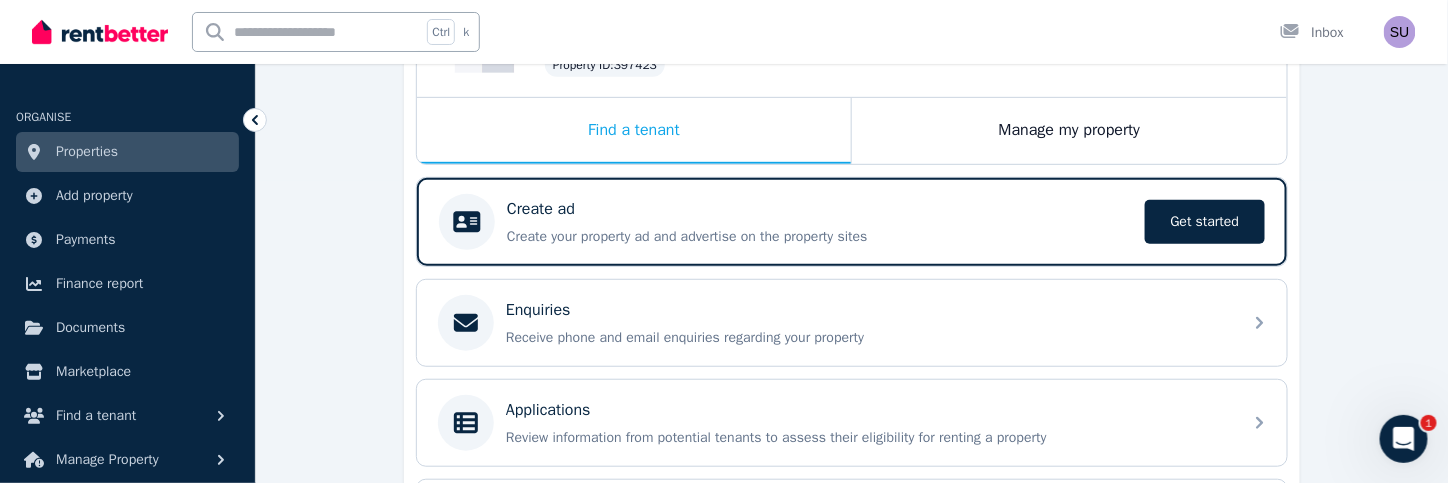 scroll, scrollTop: 200, scrollLeft: 0, axis: vertical 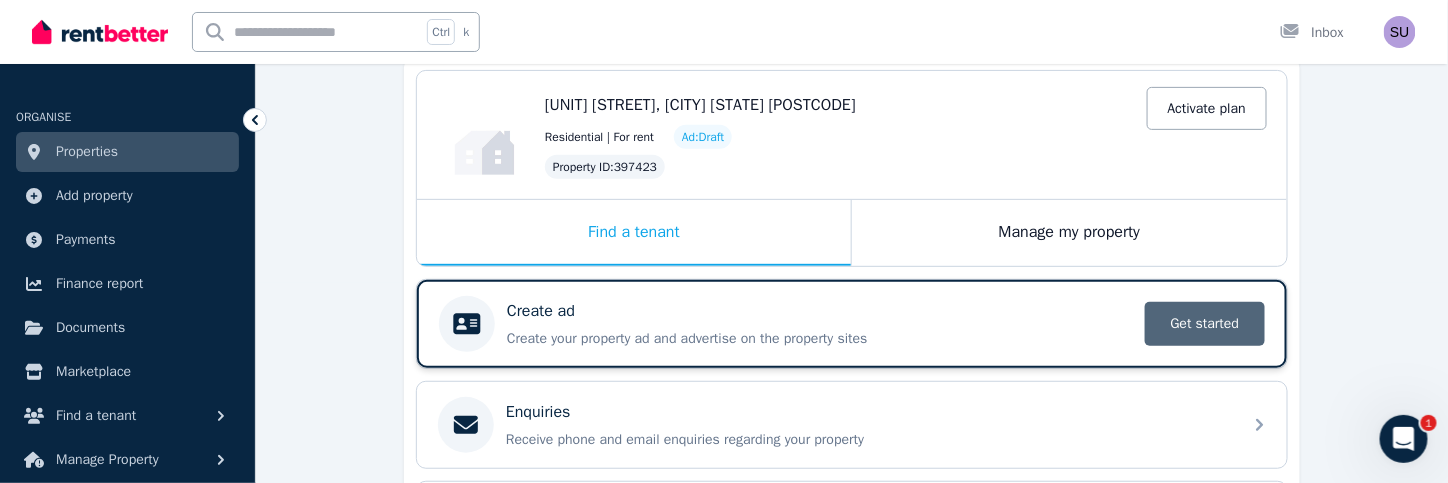 click on "Get started" at bounding box center (1205, 324) 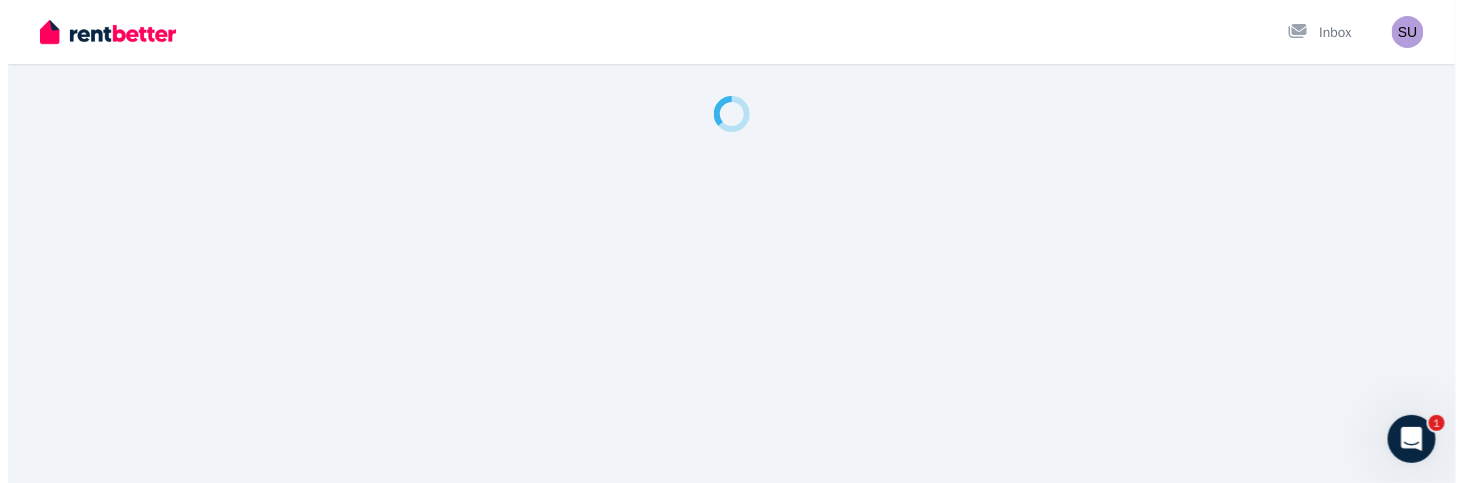 scroll, scrollTop: 0, scrollLeft: 0, axis: both 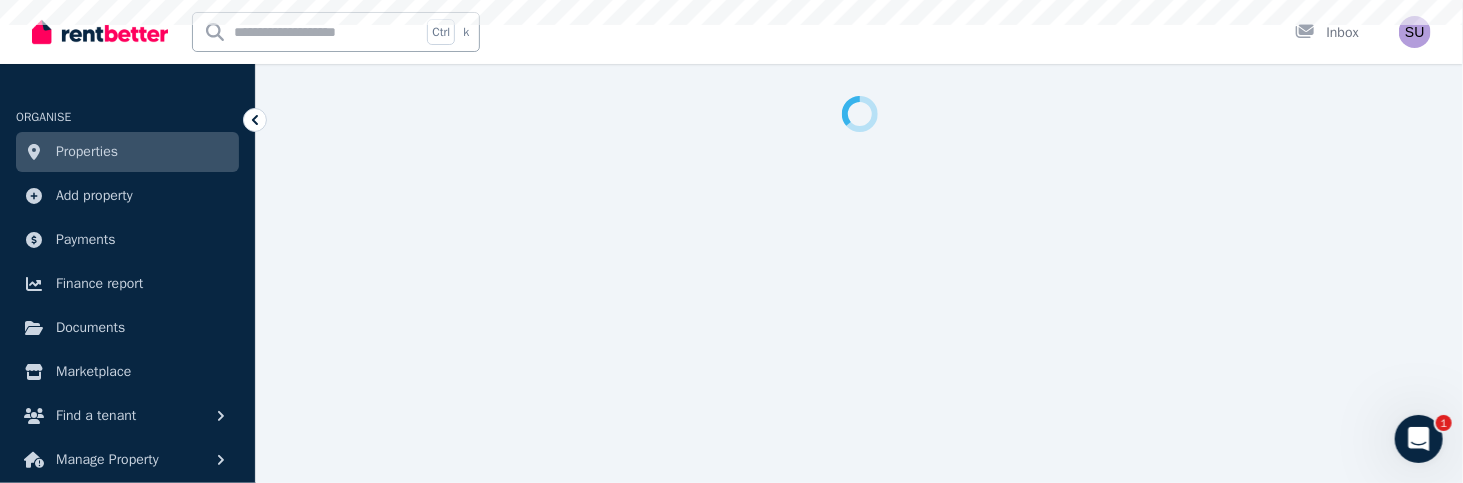 select on "***" 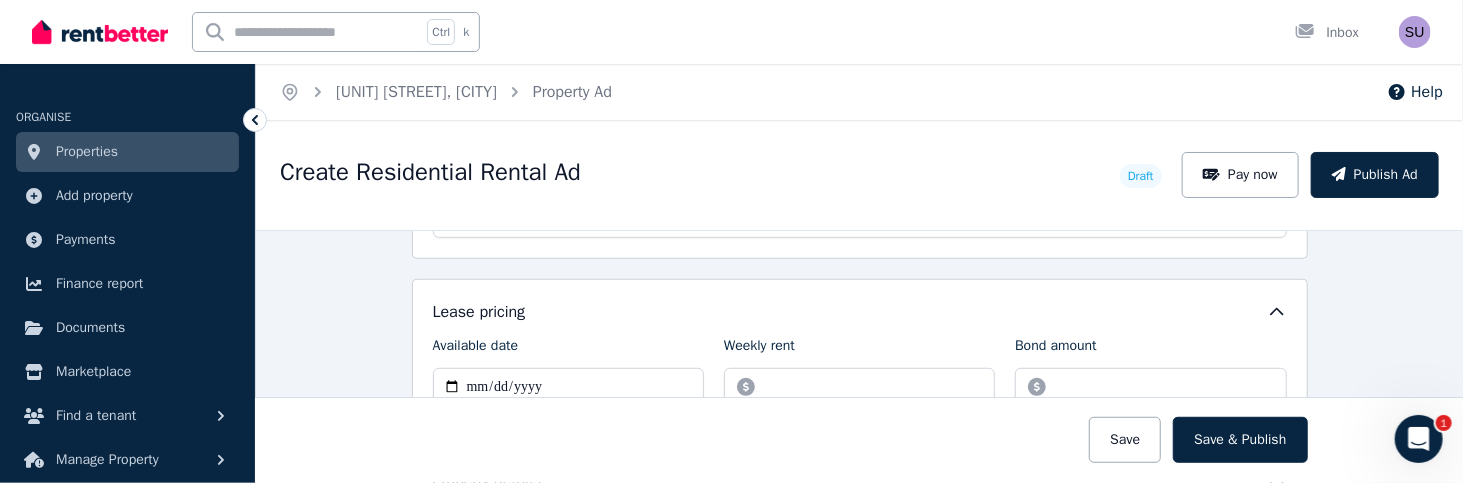 scroll, scrollTop: 700, scrollLeft: 0, axis: vertical 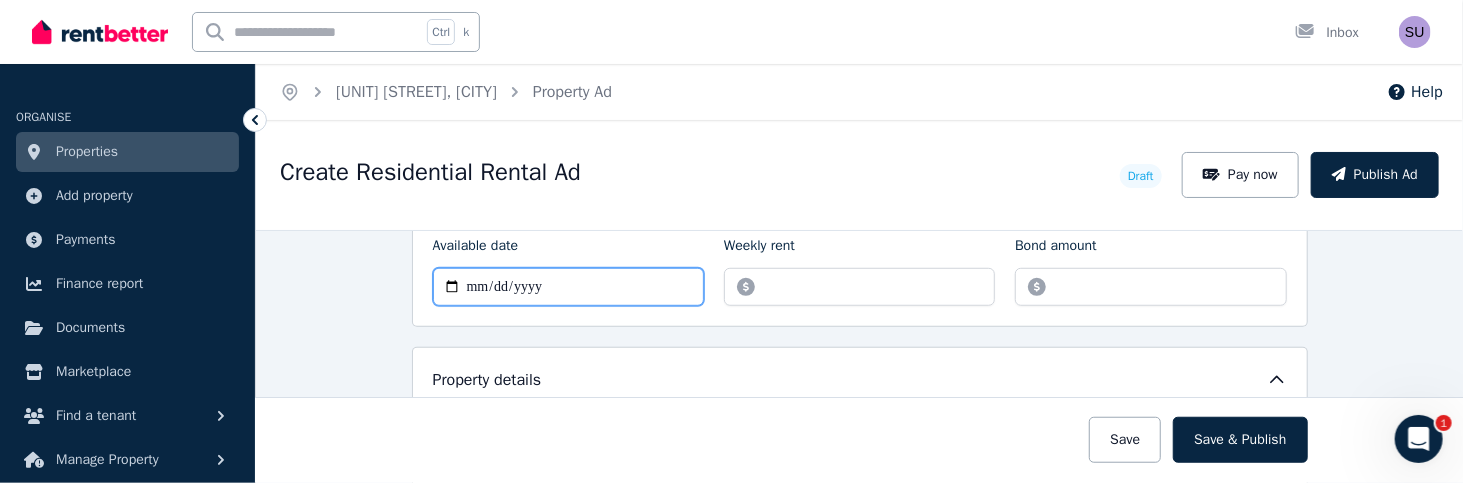 click on "Available date" at bounding box center [568, 287] 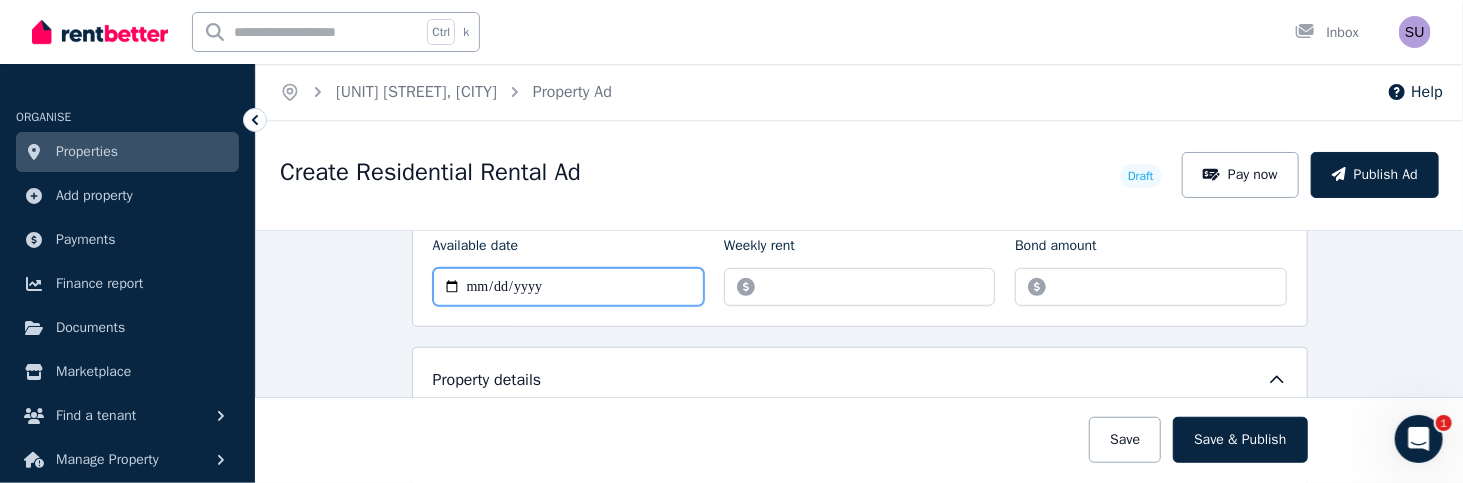 click on "Available date" at bounding box center [568, 287] 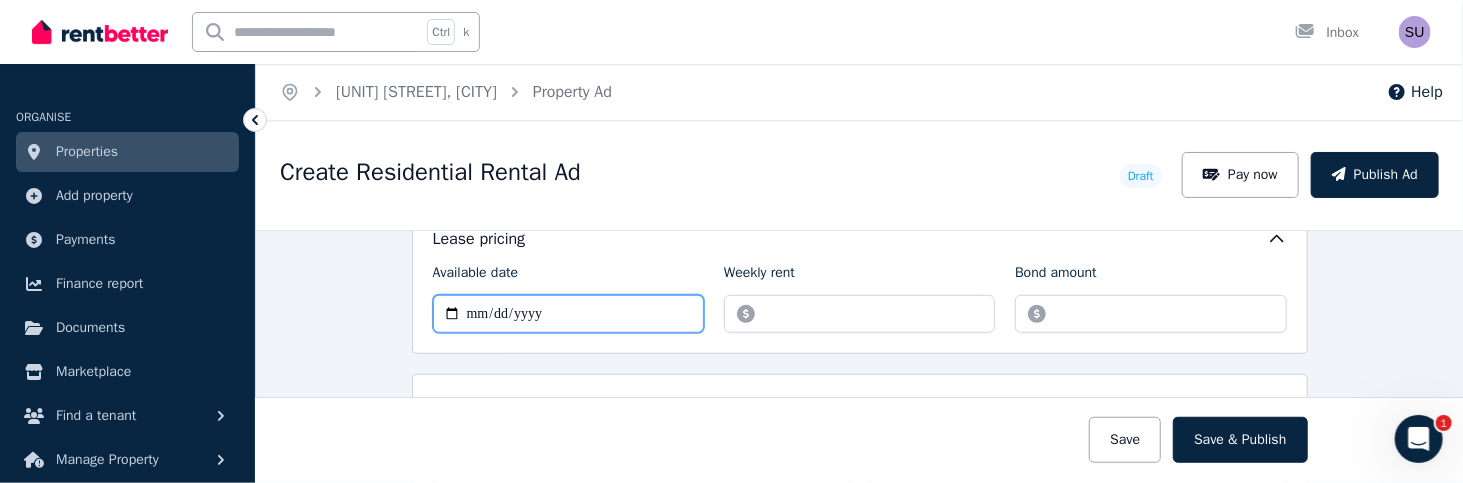 scroll, scrollTop: 700, scrollLeft: 0, axis: vertical 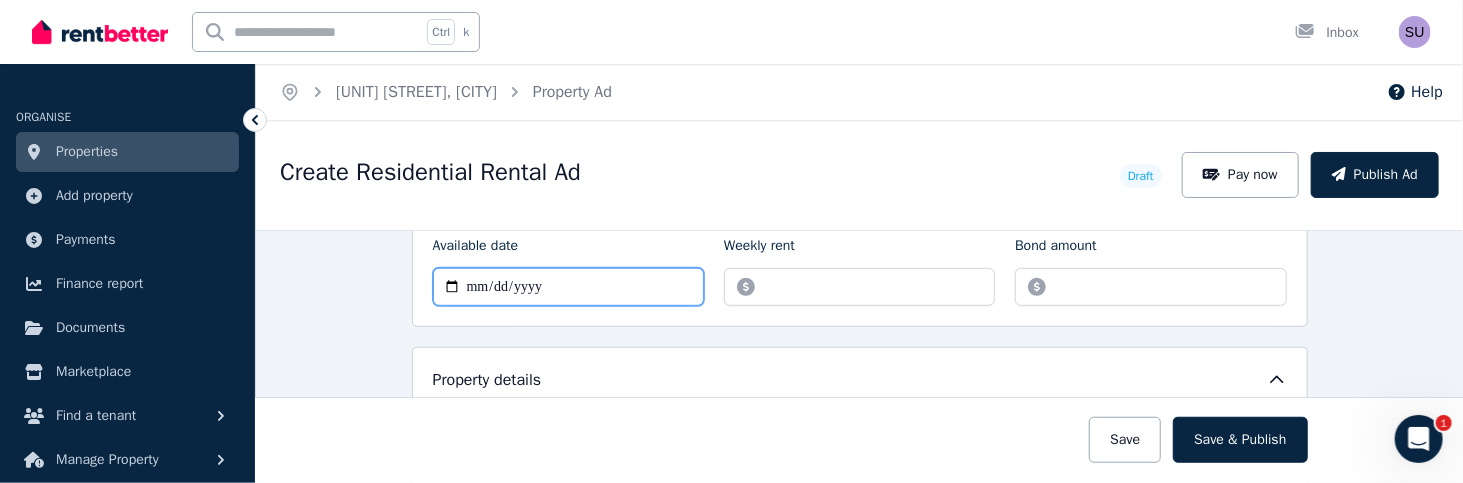 type on "**********" 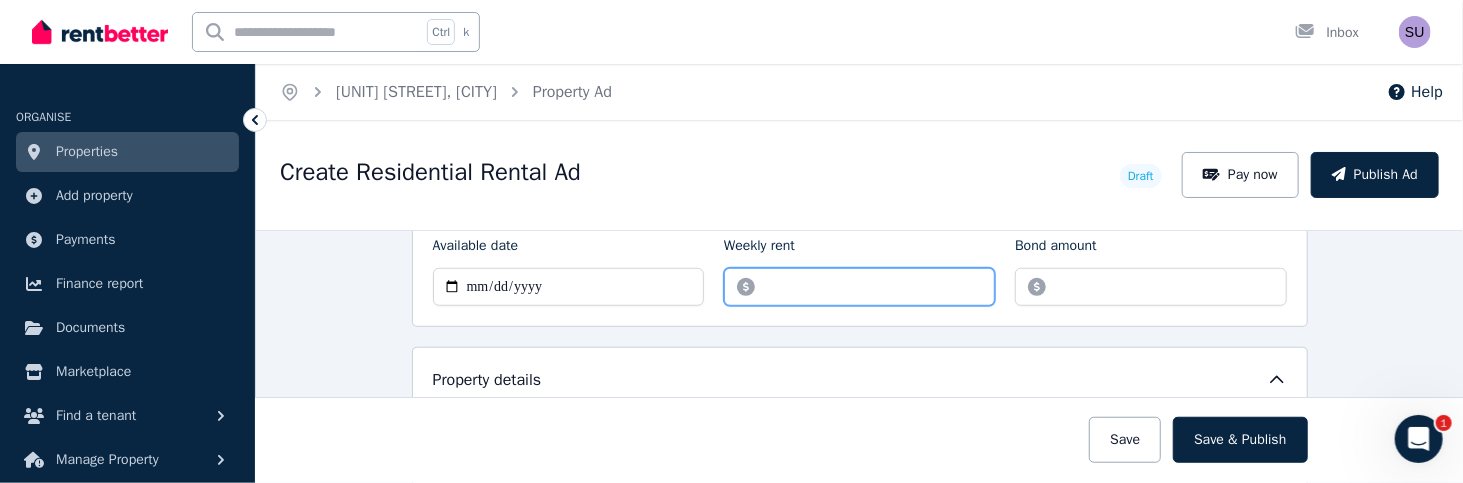 click on "Weekly rent" at bounding box center (859, 287) 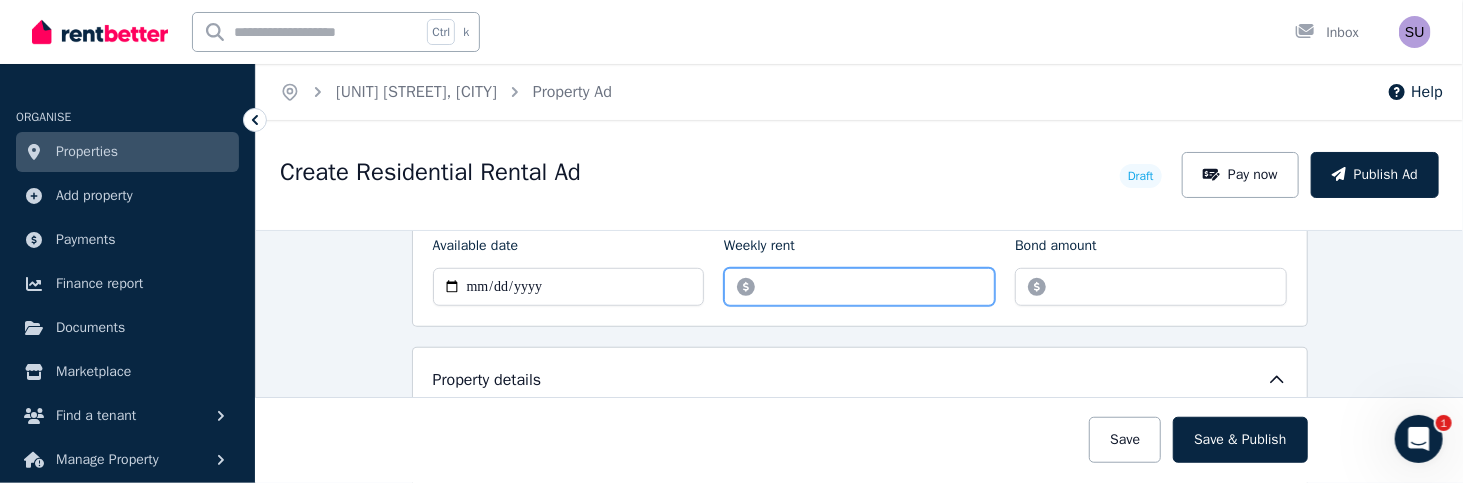 type on "***" 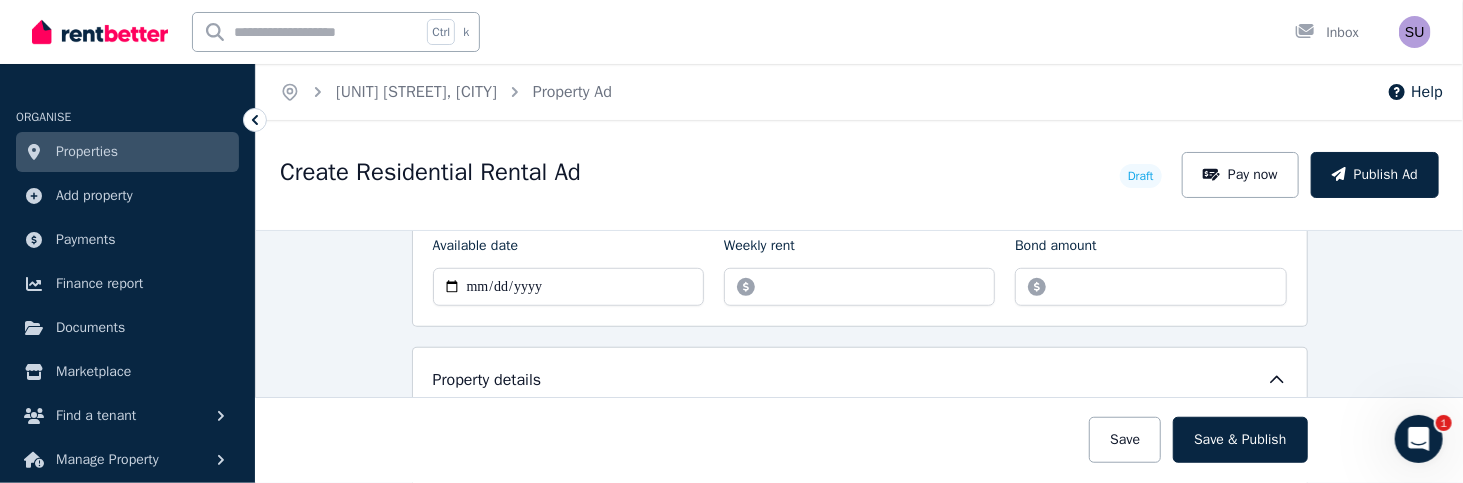 click on "Weekly rent" at bounding box center [859, 250] 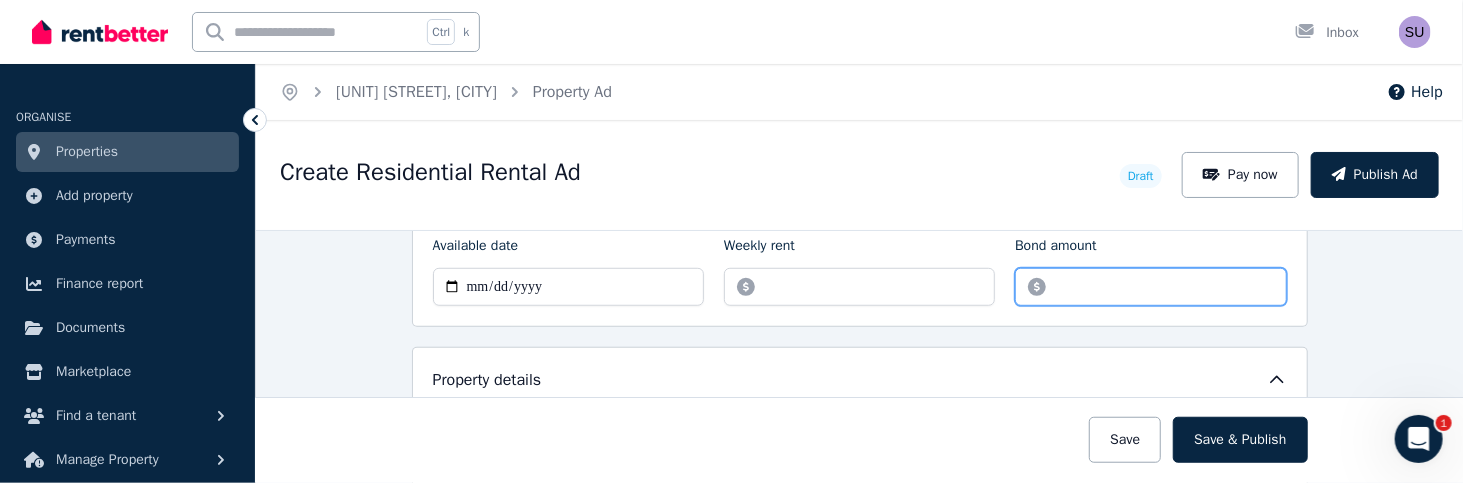 click on "Bond amount" at bounding box center [1150, 287] 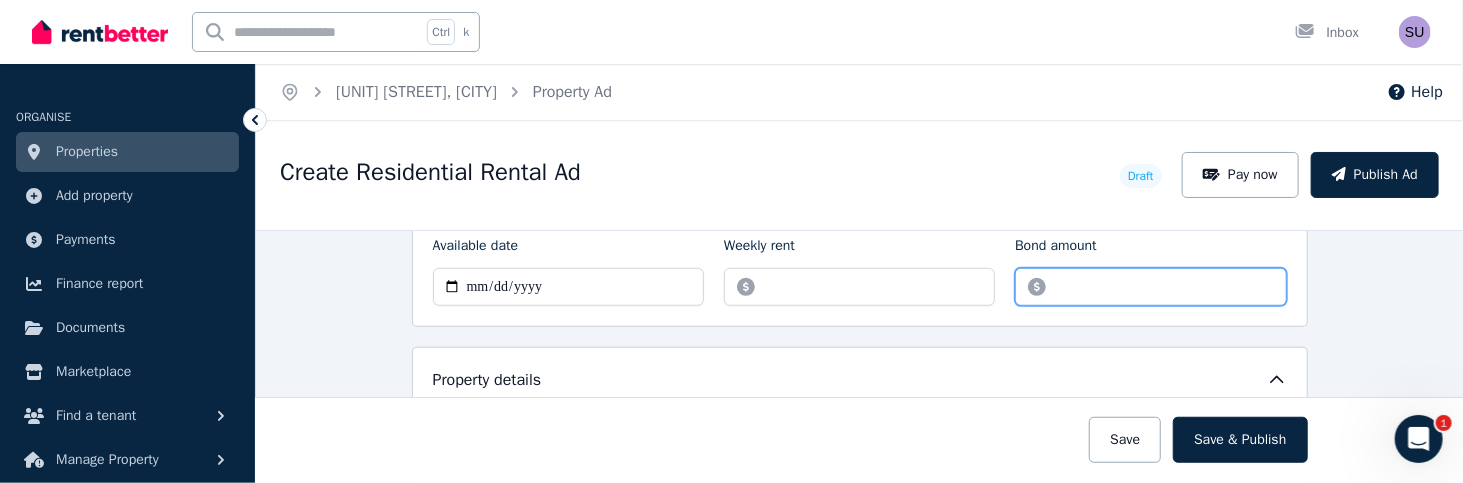 scroll, scrollTop: 800, scrollLeft: 0, axis: vertical 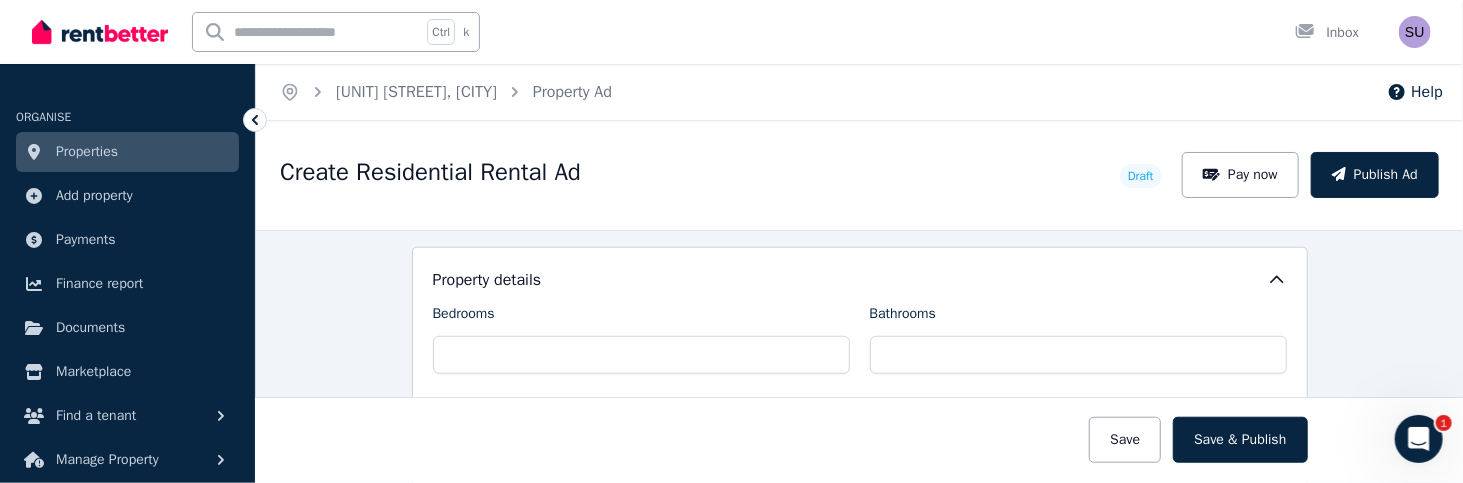 type on "****" 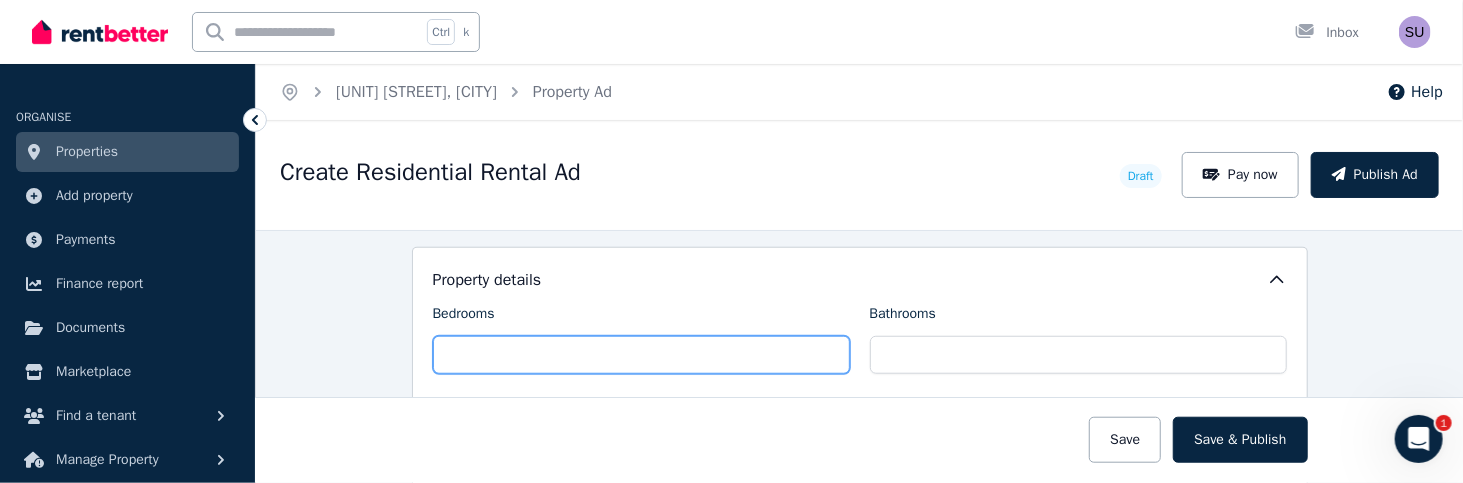 click on "Bedrooms" at bounding box center [641, 355] 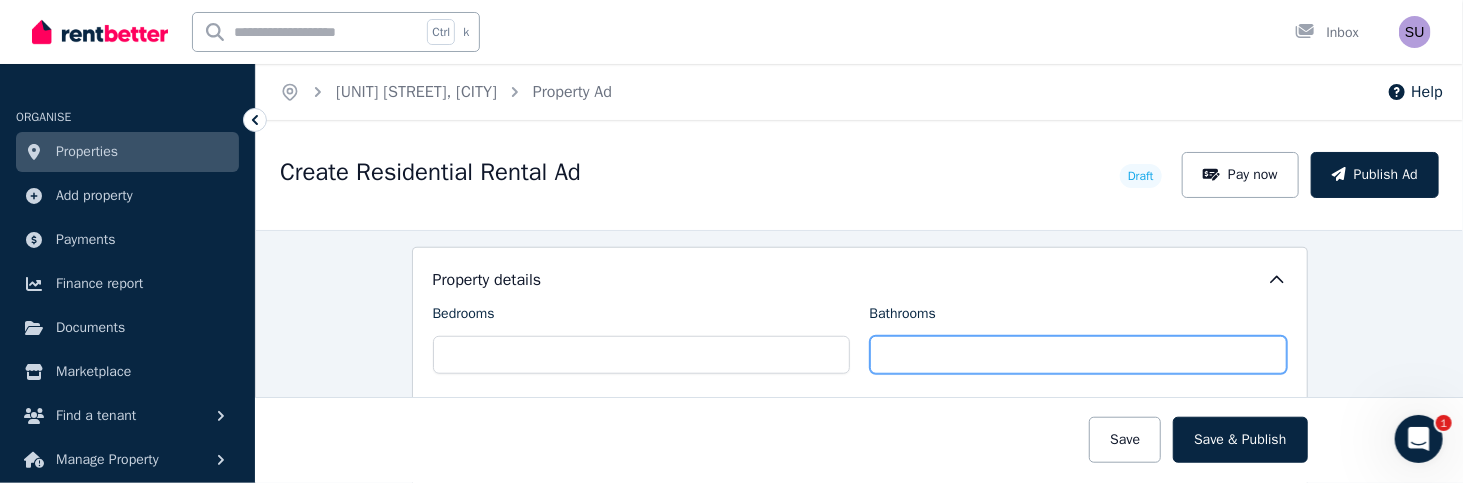click on "Bathrooms" at bounding box center (1078, 355) 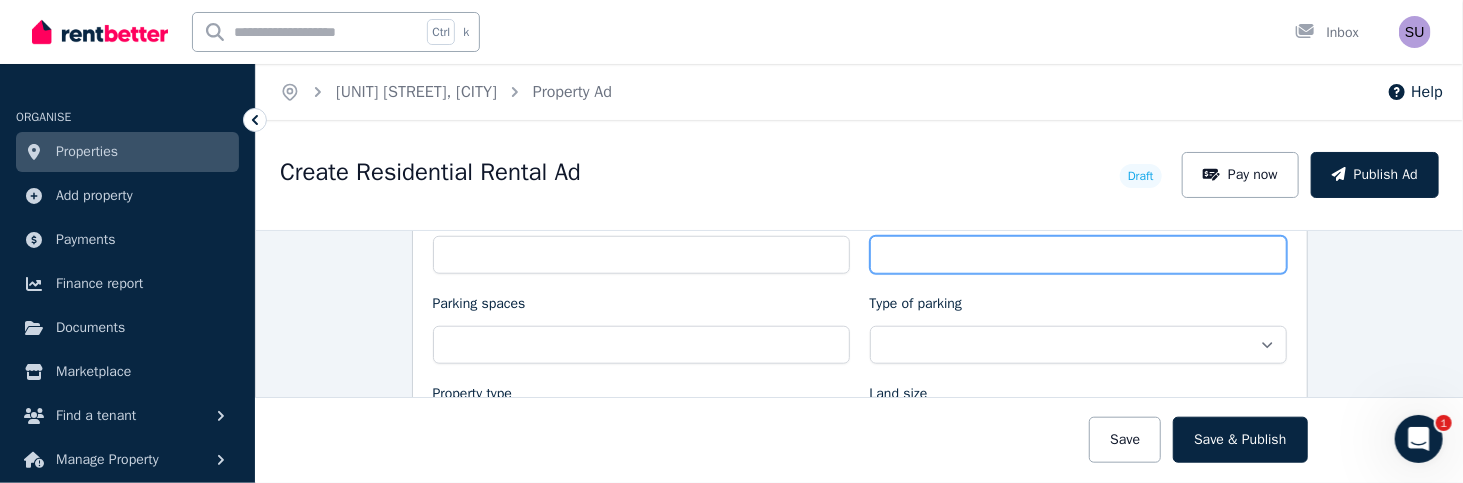 type on "*" 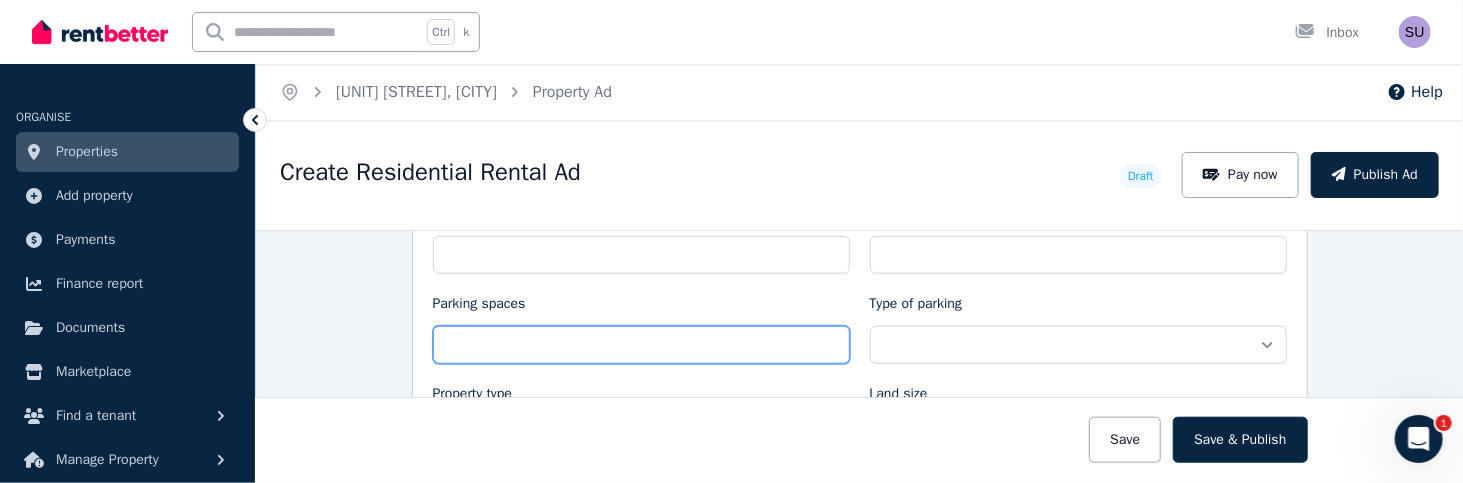 click on "Parking spaces" at bounding box center (641, 345) 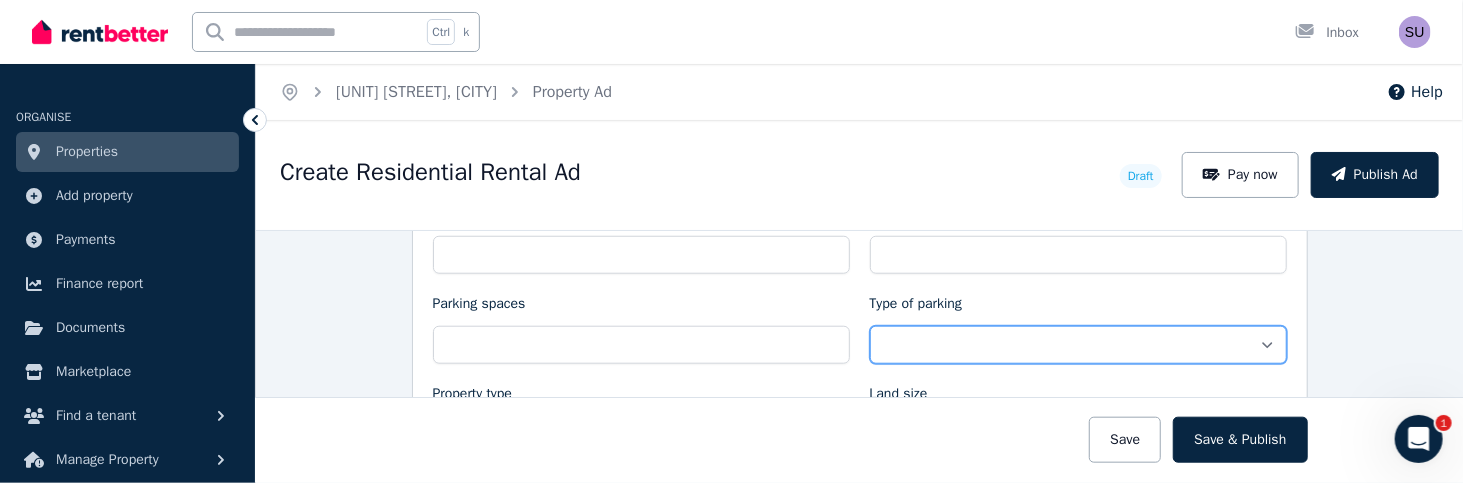 click on "**********" at bounding box center [1078, 345] 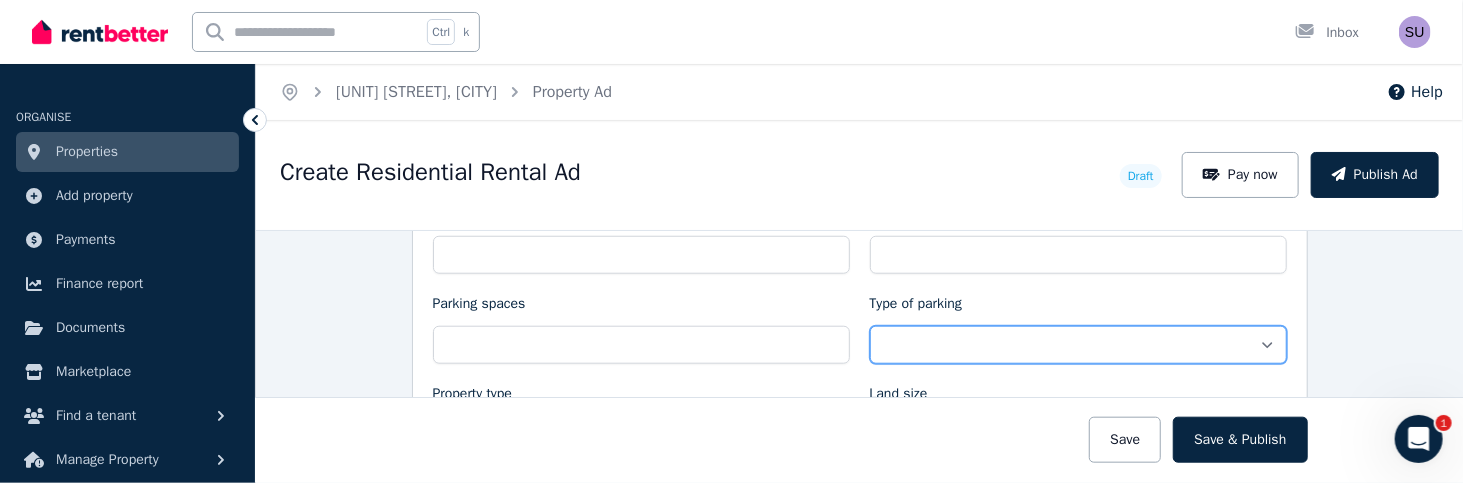 select on "**********" 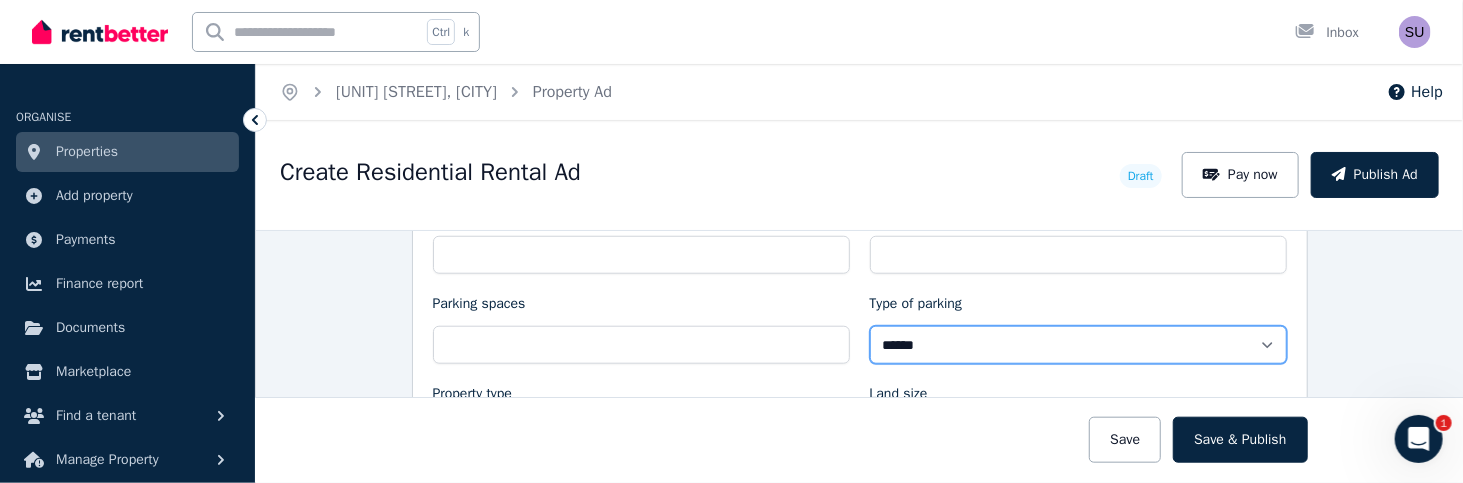 click on "**********" at bounding box center [1078, 345] 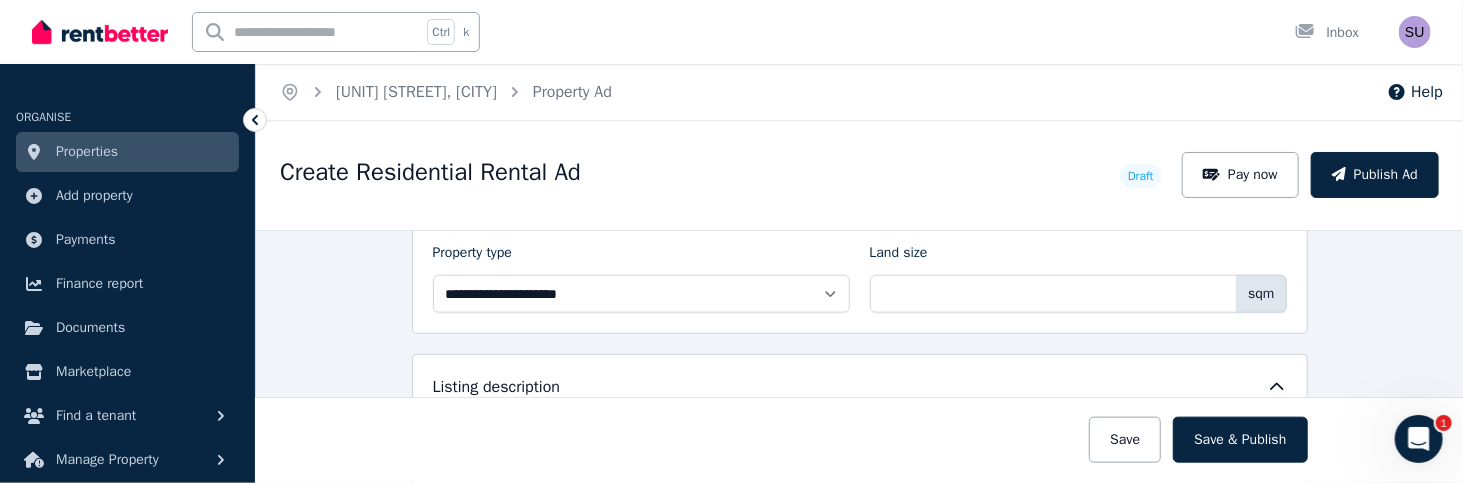 scroll, scrollTop: 1000, scrollLeft: 0, axis: vertical 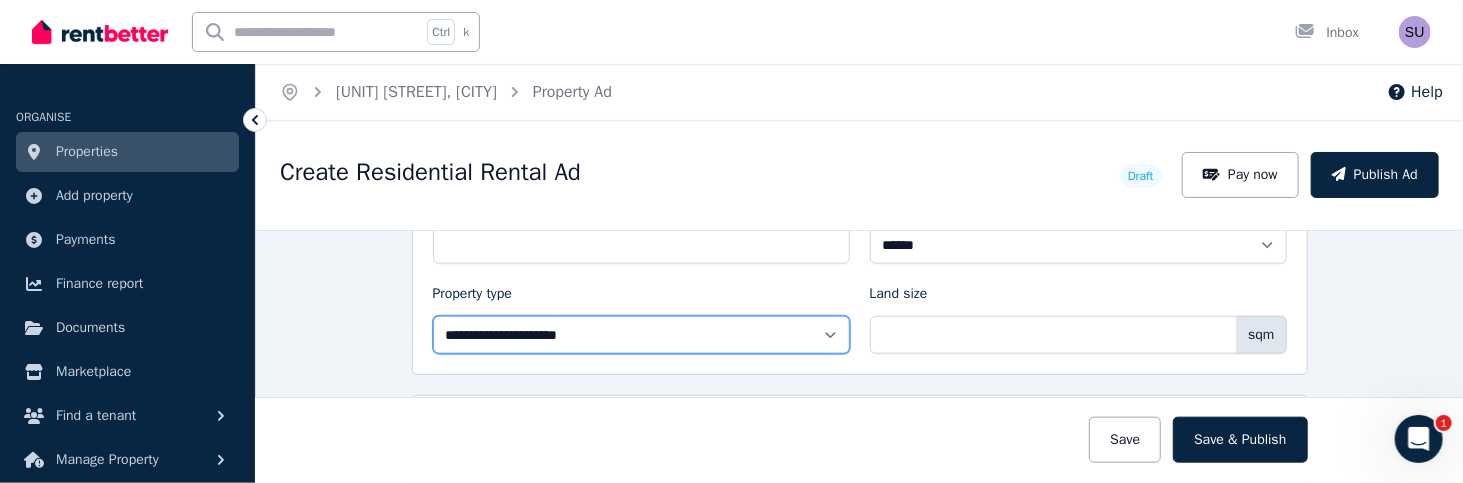 click on "**********" at bounding box center (641, 335) 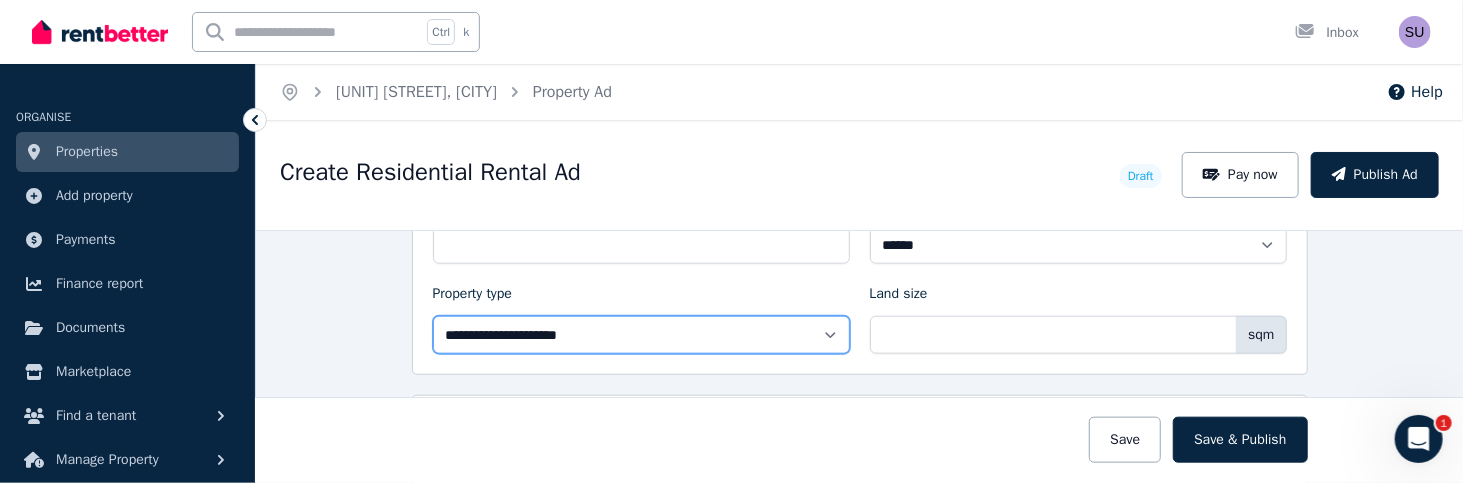 select on "**********" 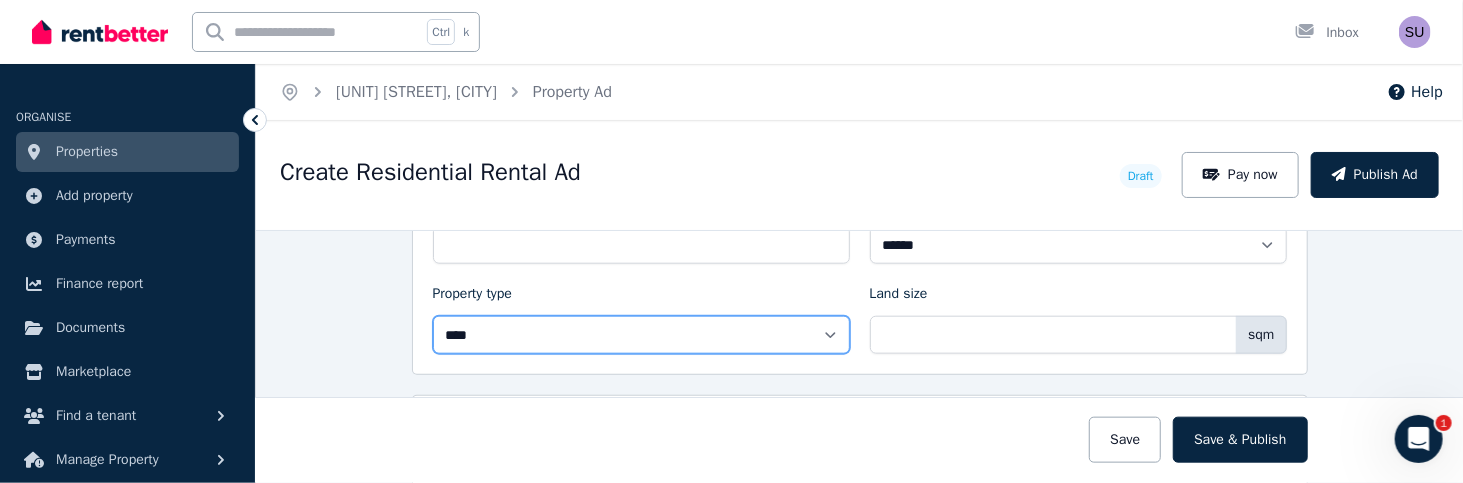 click on "**********" at bounding box center (641, 335) 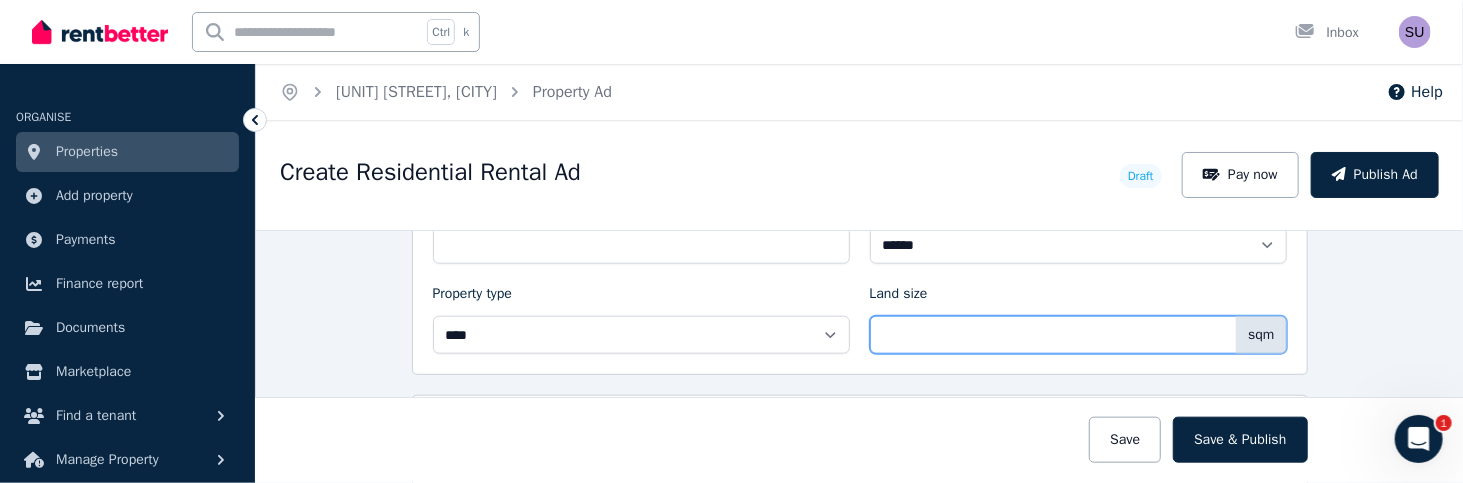 click on "Land size" at bounding box center [1078, 335] 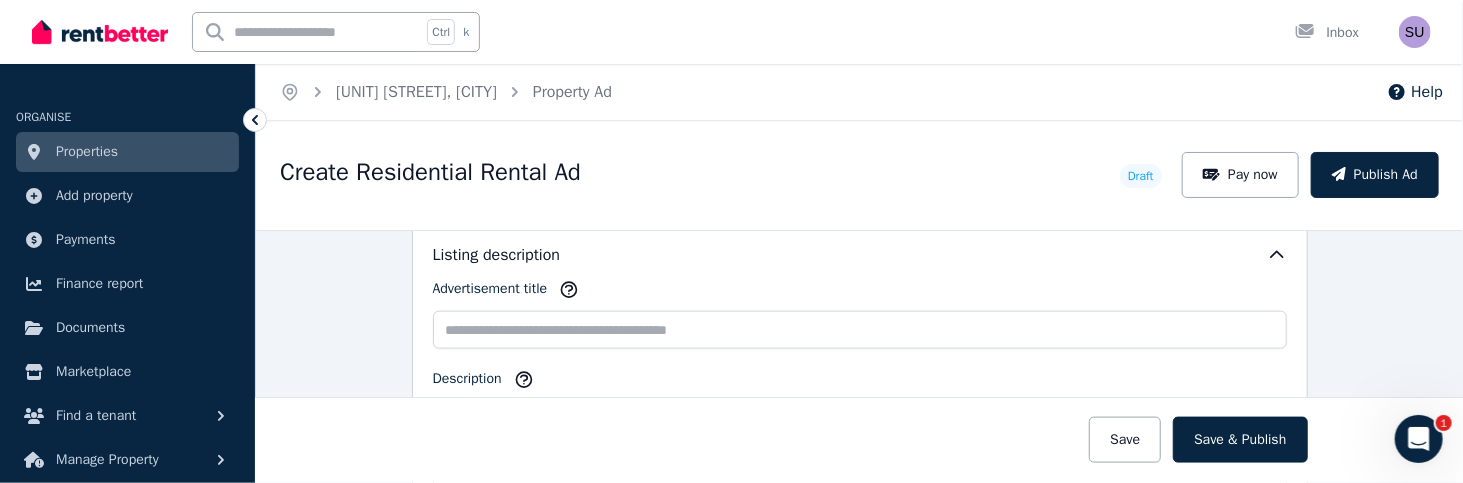 scroll, scrollTop: 1200, scrollLeft: 0, axis: vertical 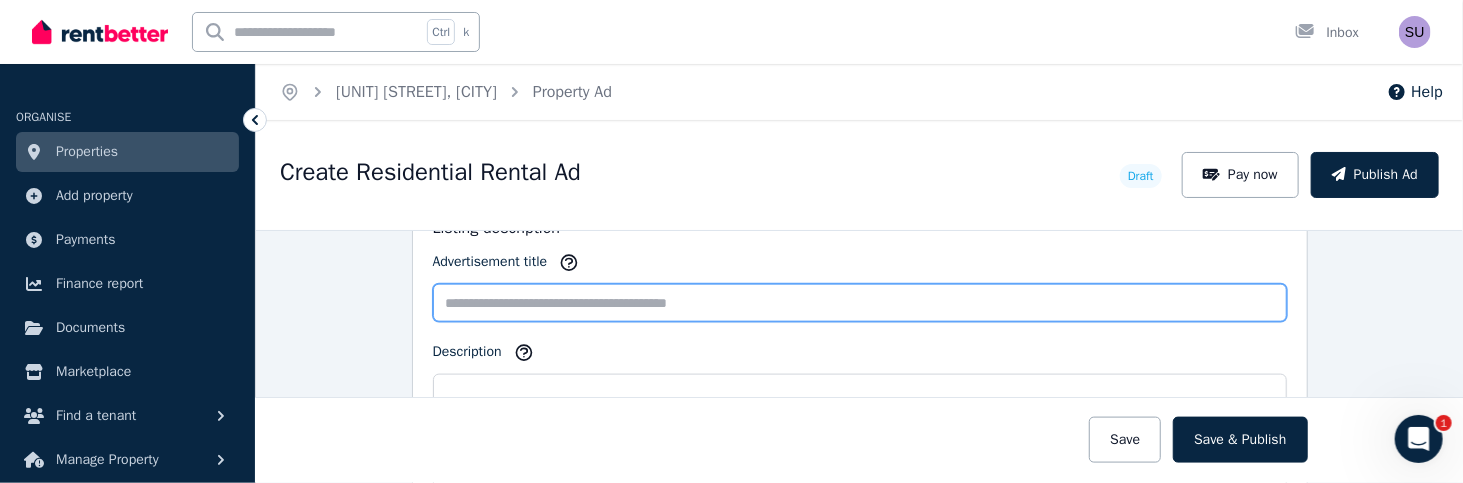 click on "Advertisement title" at bounding box center (860, 303) 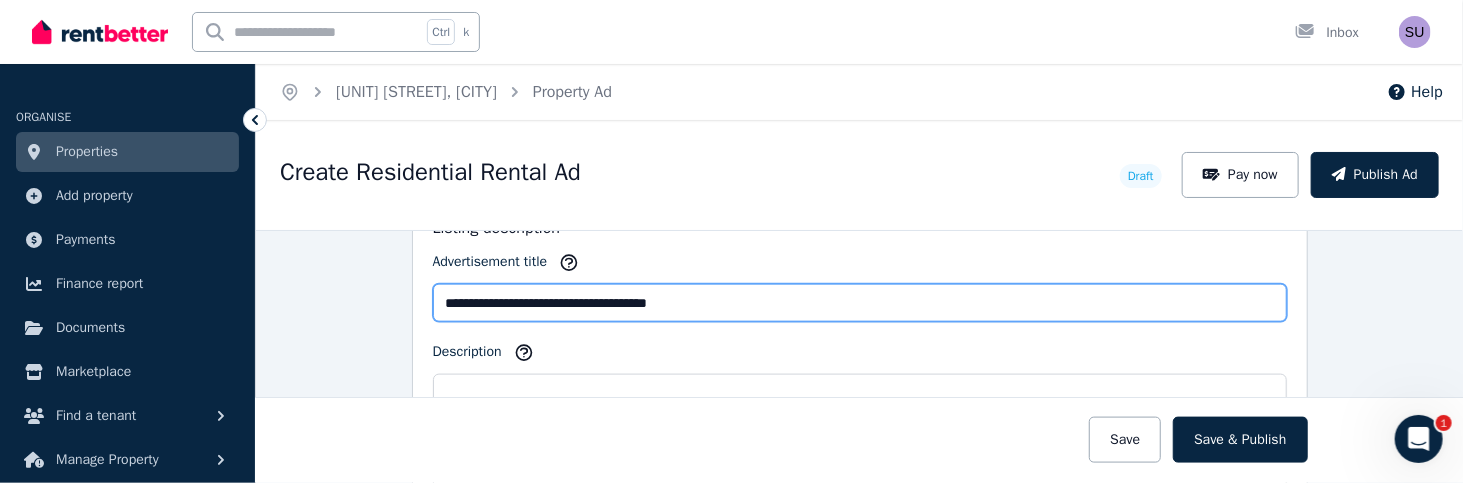 paste on "**********" 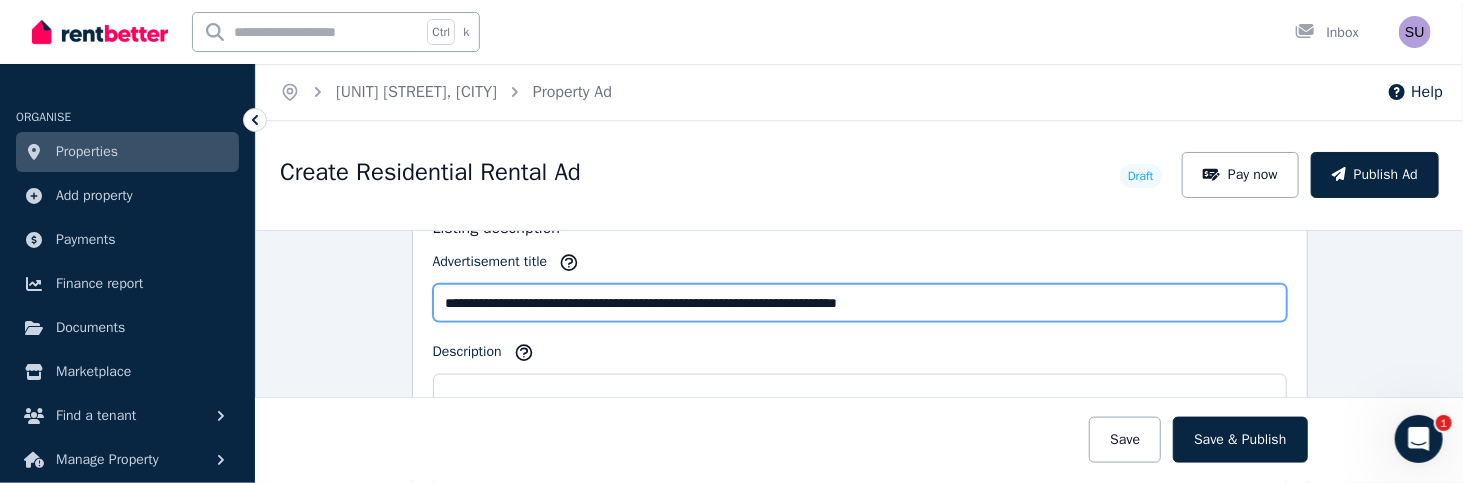 drag, startPoint x: 849, startPoint y: 293, endPoint x: 977, endPoint y: 288, distance: 128.09763 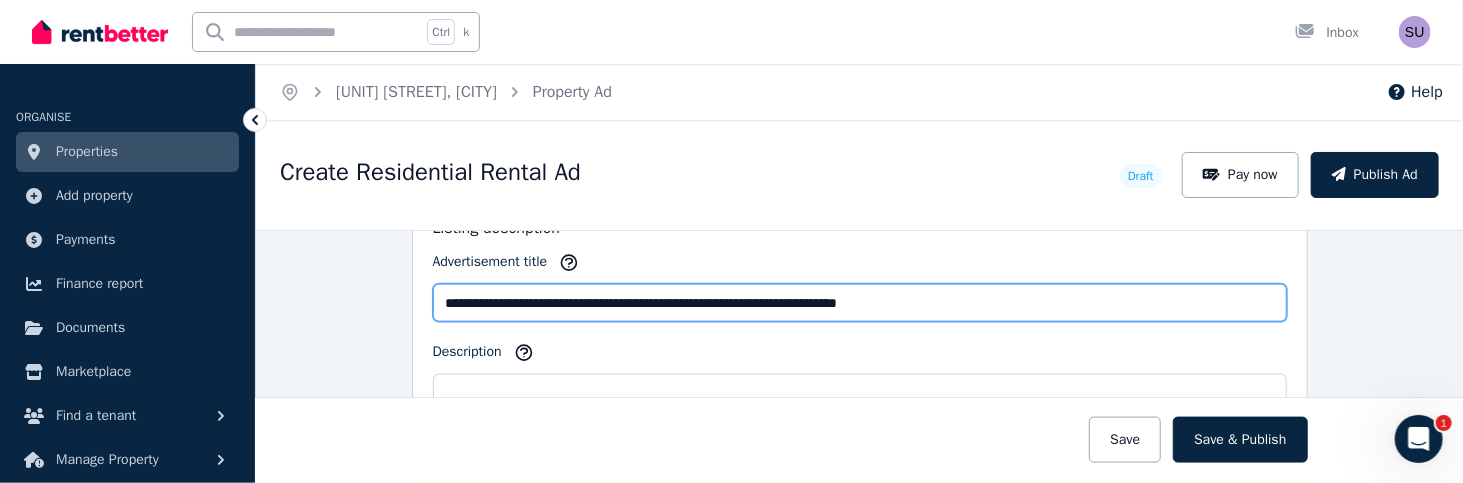 click on "**********" at bounding box center [860, 303] 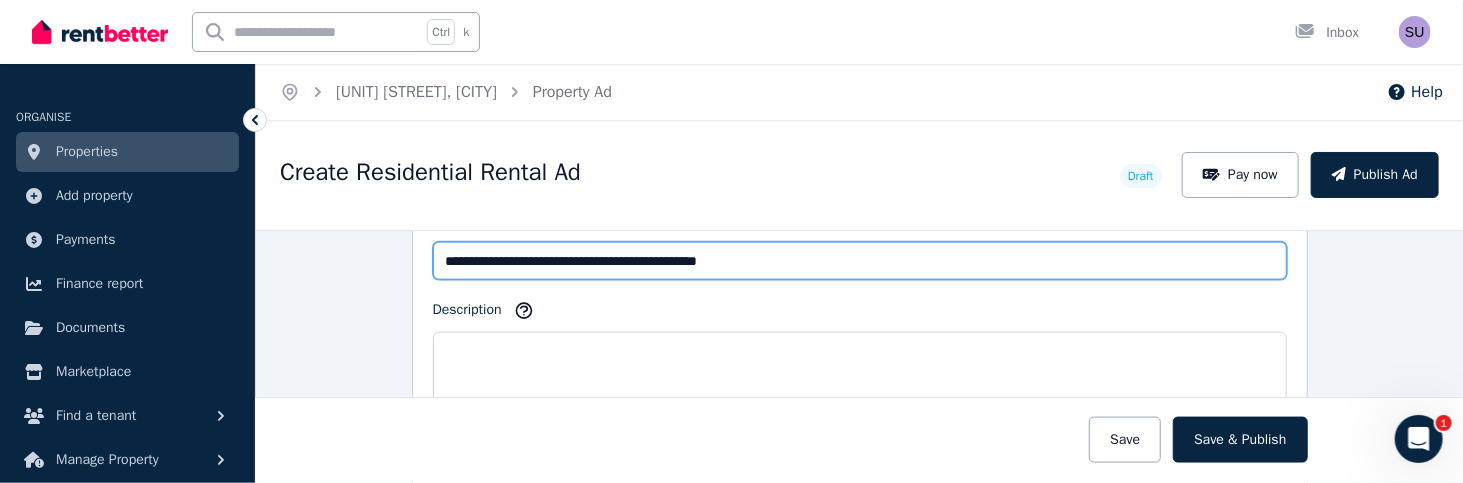 scroll, scrollTop: 1300, scrollLeft: 0, axis: vertical 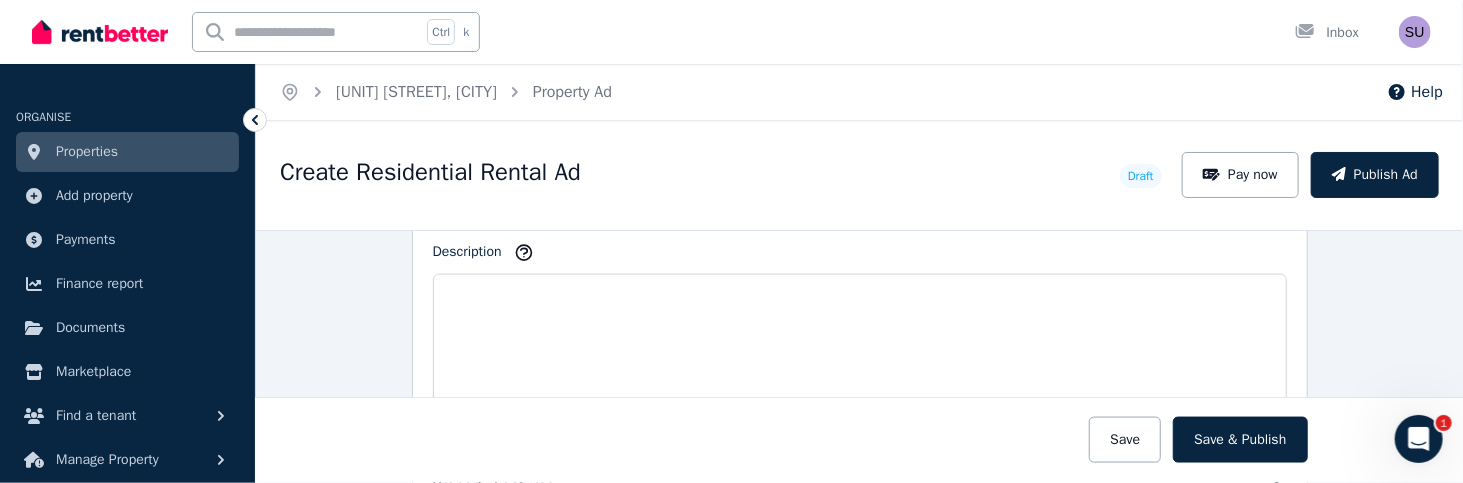 type on "**********" 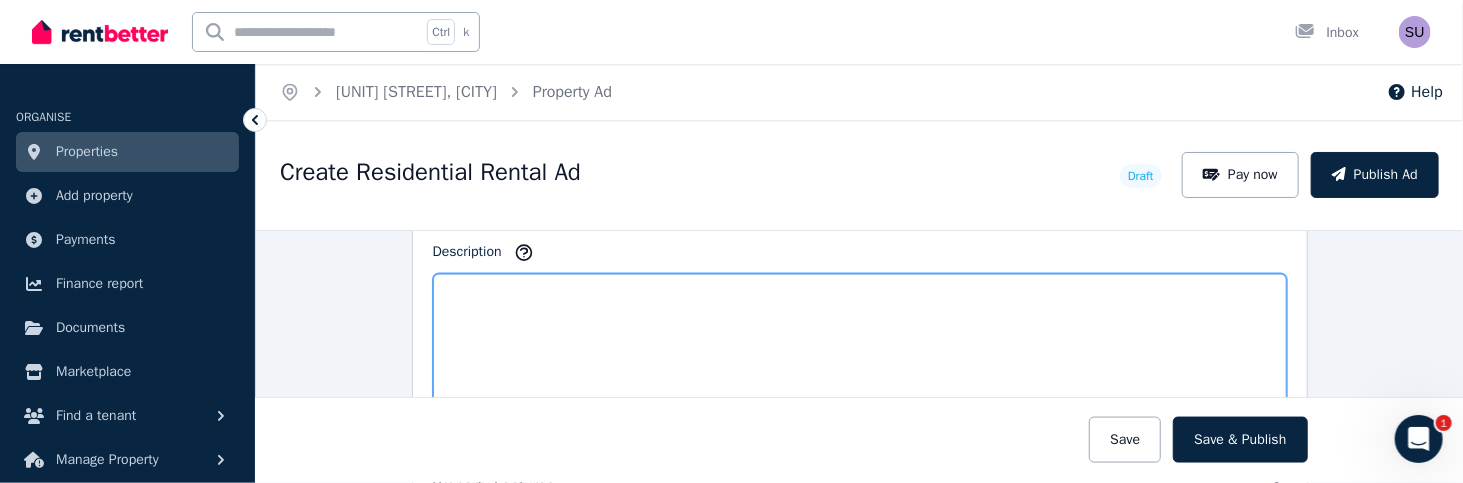 click on "Description" at bounding box center [860, 343] 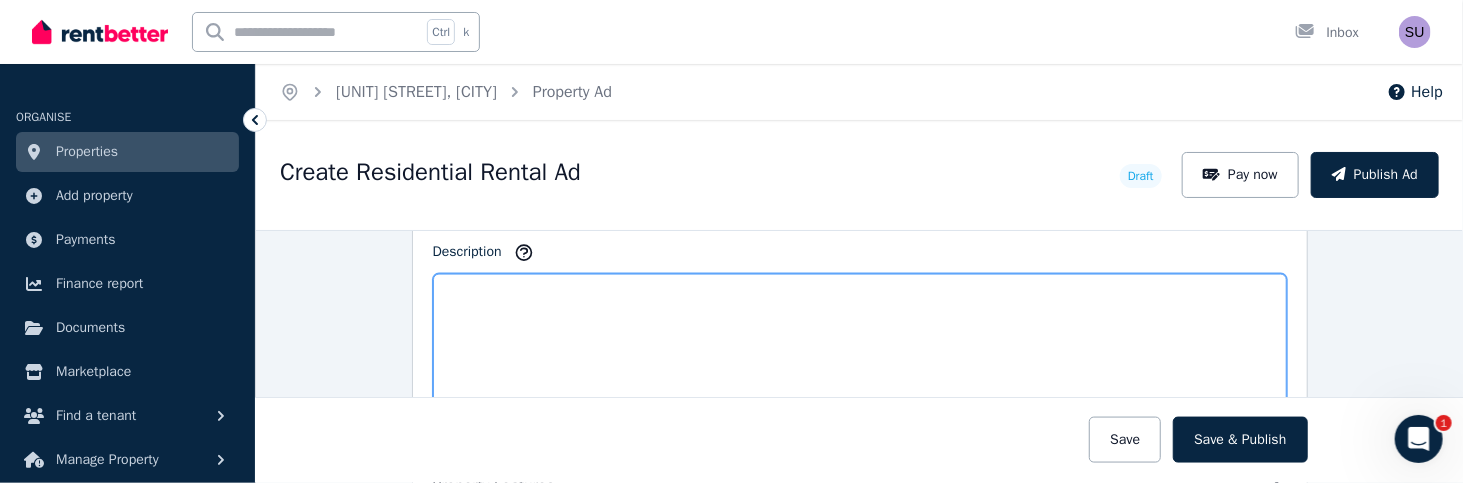 paste on "**********" 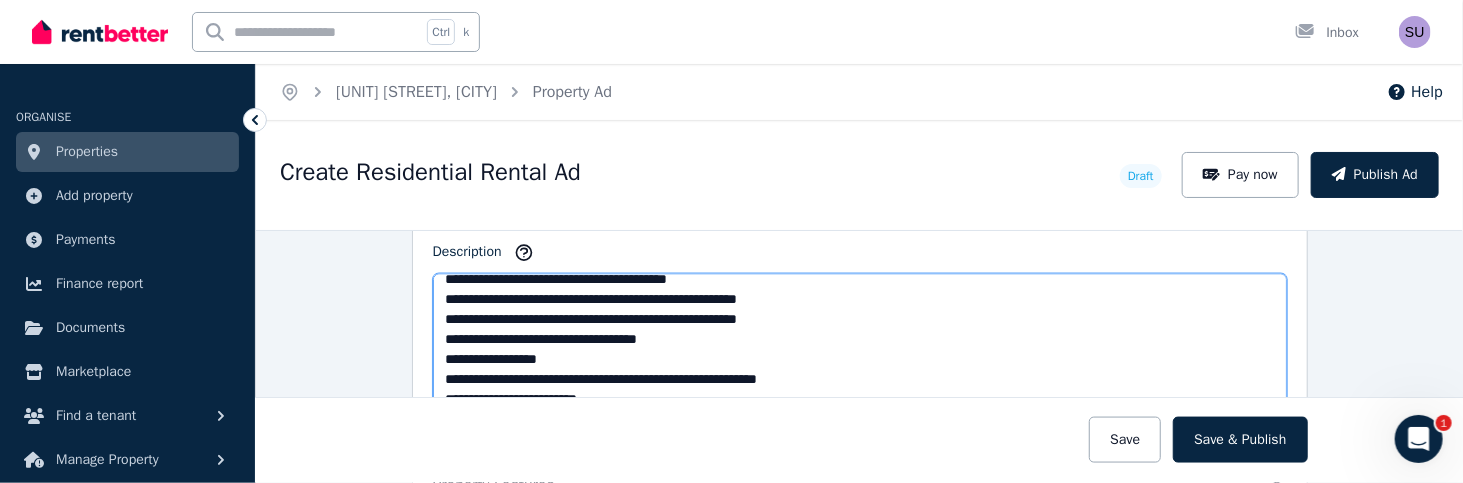 scroll, scrollTop: 0, scrollLeft: 0, axis: both 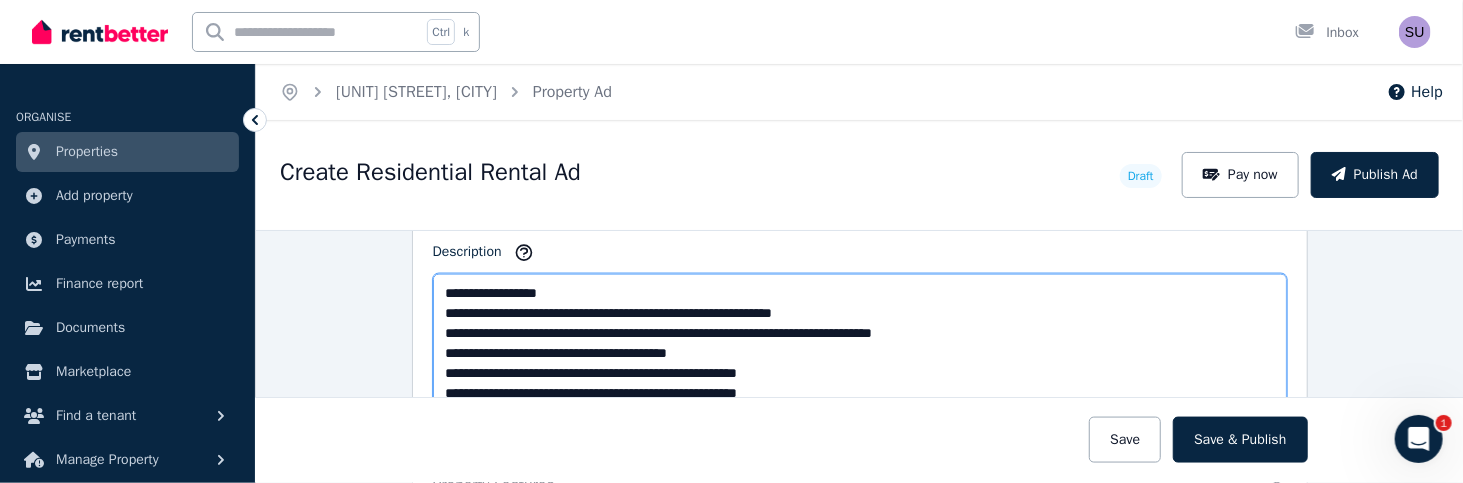 drag, startPoint x: 602, startPoint y: 274, endPoint x: 353, endPoint y: 265, distance: 249.1626 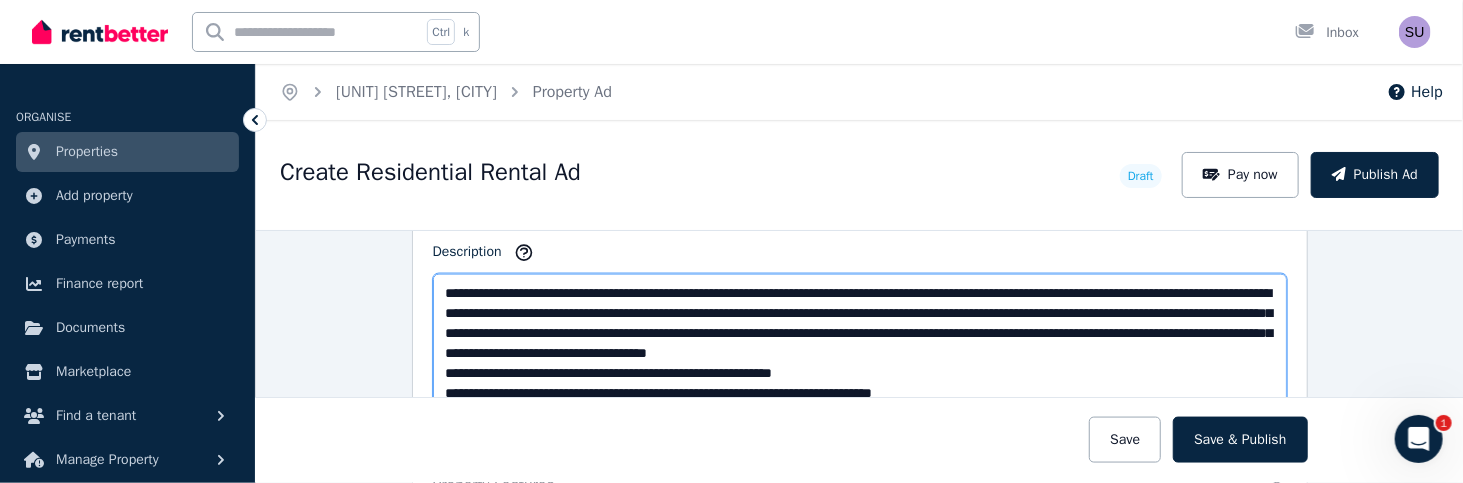 click 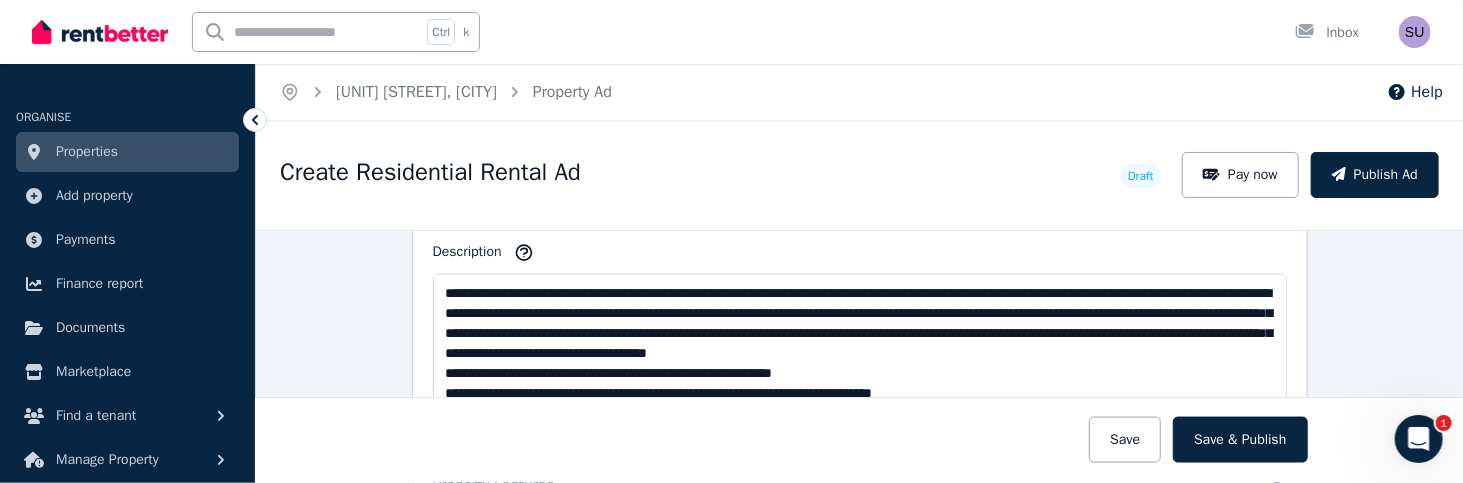 scroll, scrollTop: 1299, scrollLeft: 0, axis: vertical 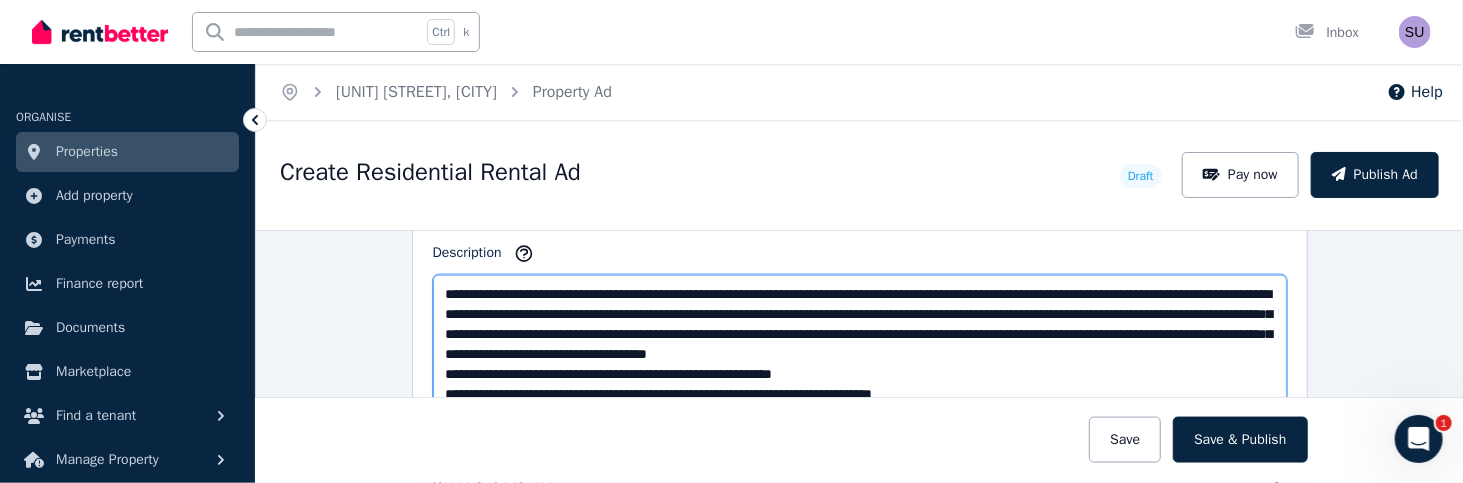 click on "Description" at bounding box center (860, 343) 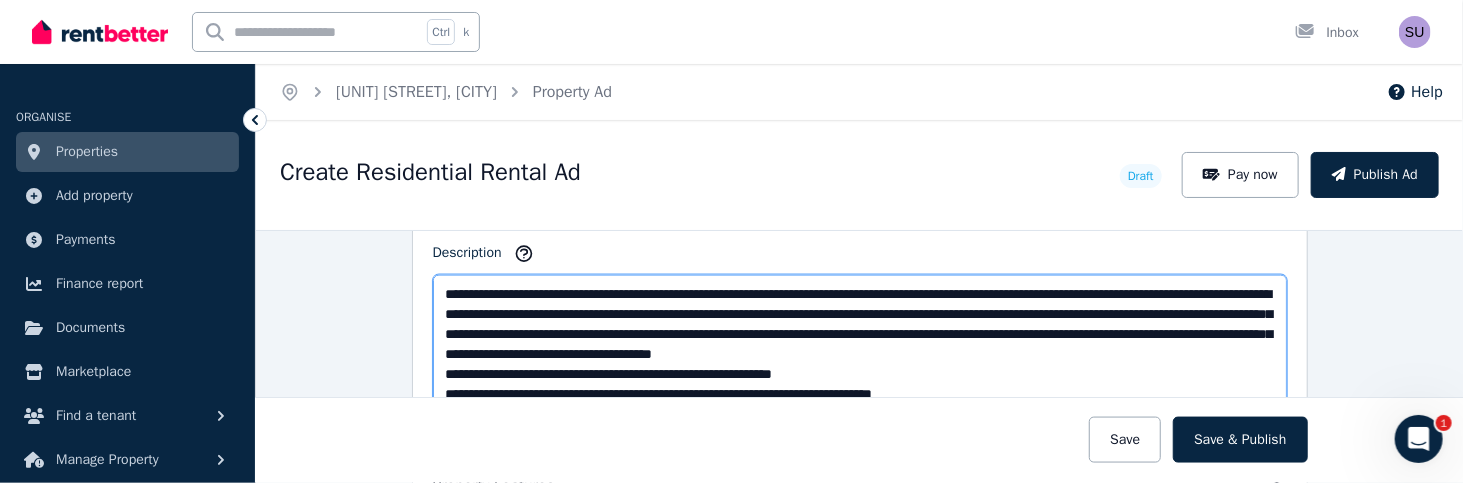 paste on "**********" 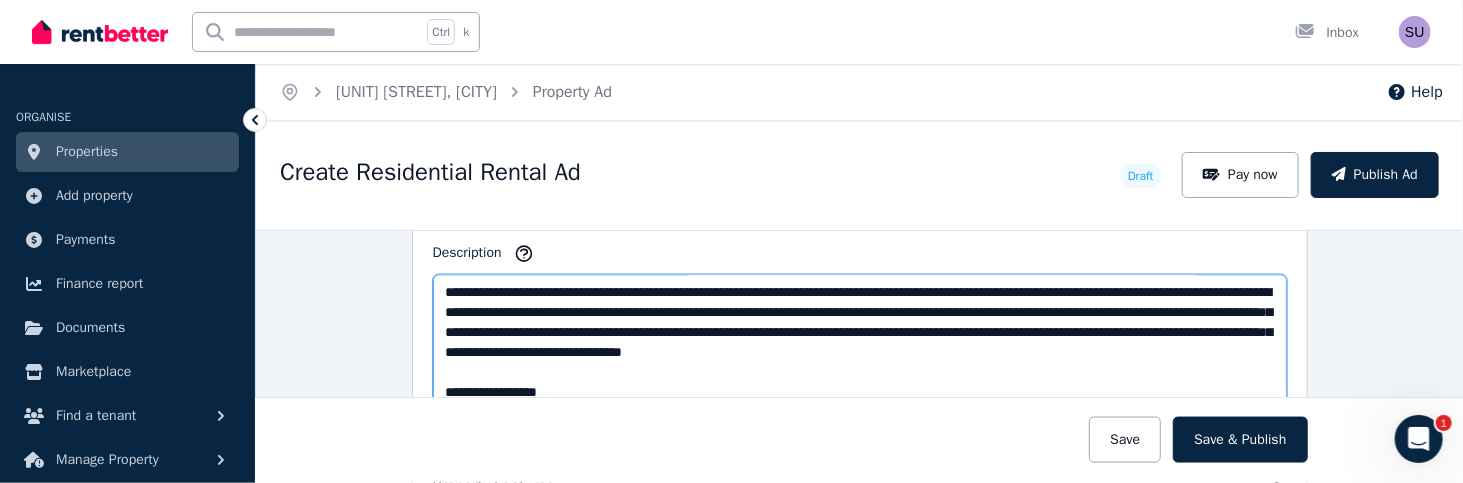 scroll, scrollTop: 0, scrollLeft: 0, axis: both 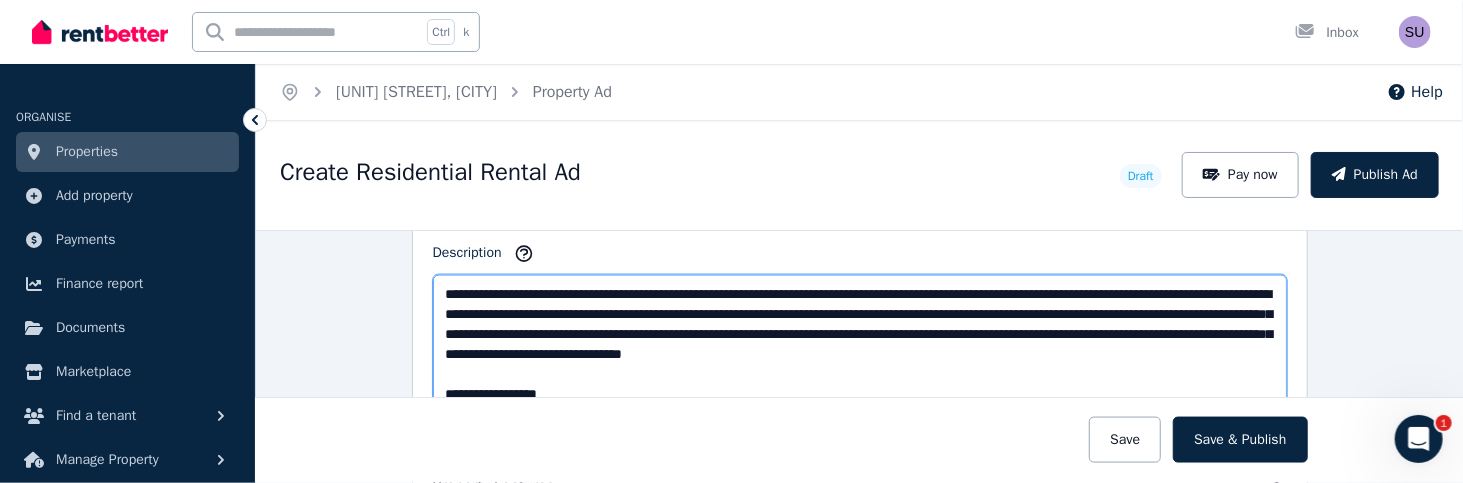 drag, startPoint x: 782, startPoint y: 301, endPoint x: 966, endPoint y: 297, distance: 184.04347 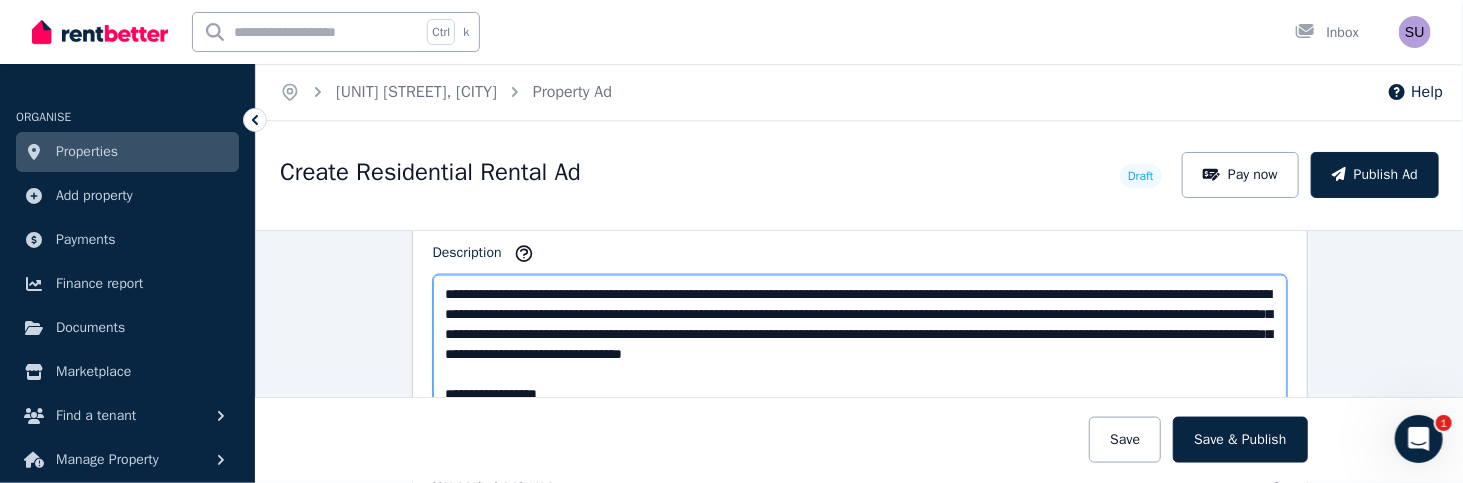 click on "Description" at bounding box center (860, 343) 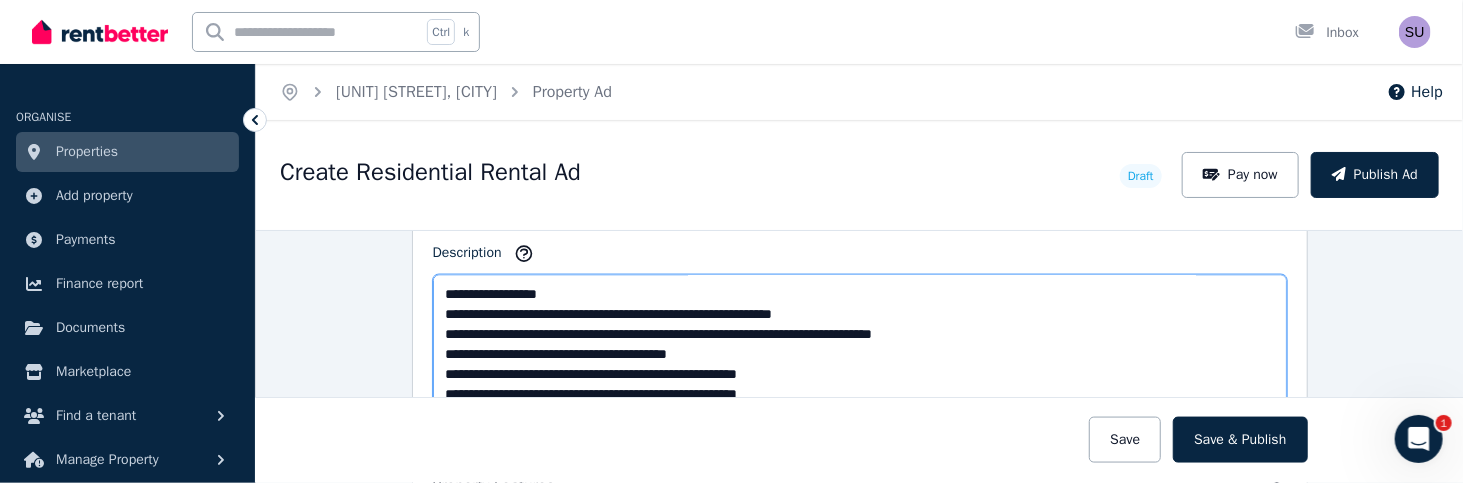 scroll, scrollTop: 0, scrollLeft: 0, axis: both 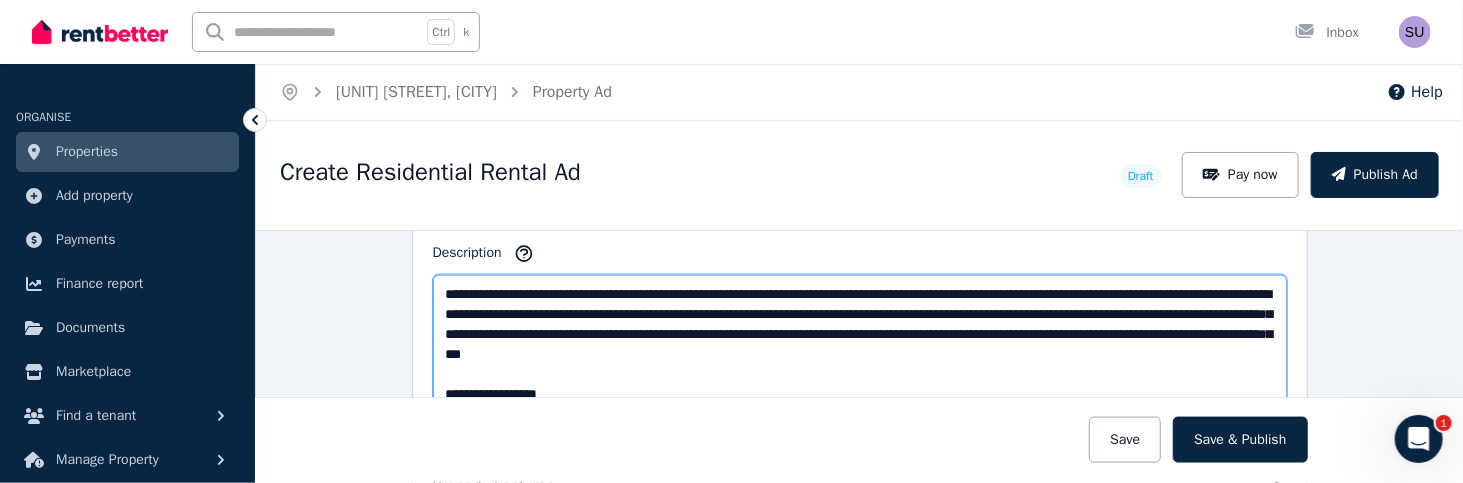 drag, startPoint x: 684, startPoint y: 299, endPoint x: 785, endPoint y: 306, distance: 101.24229 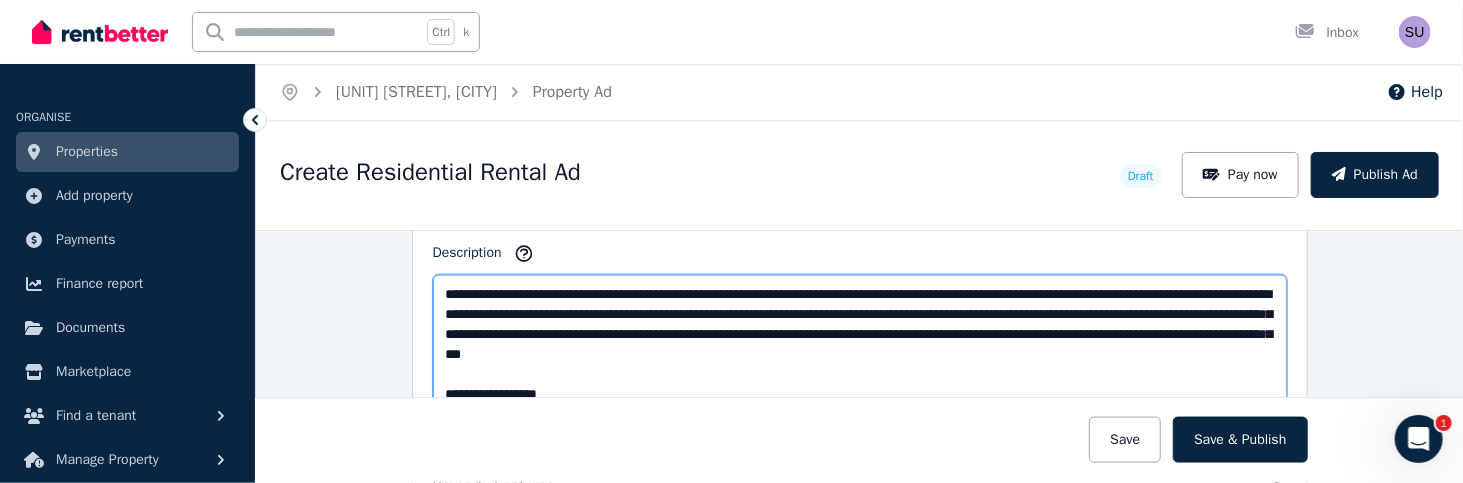 click on "Description" at bounding box center [860, 343] 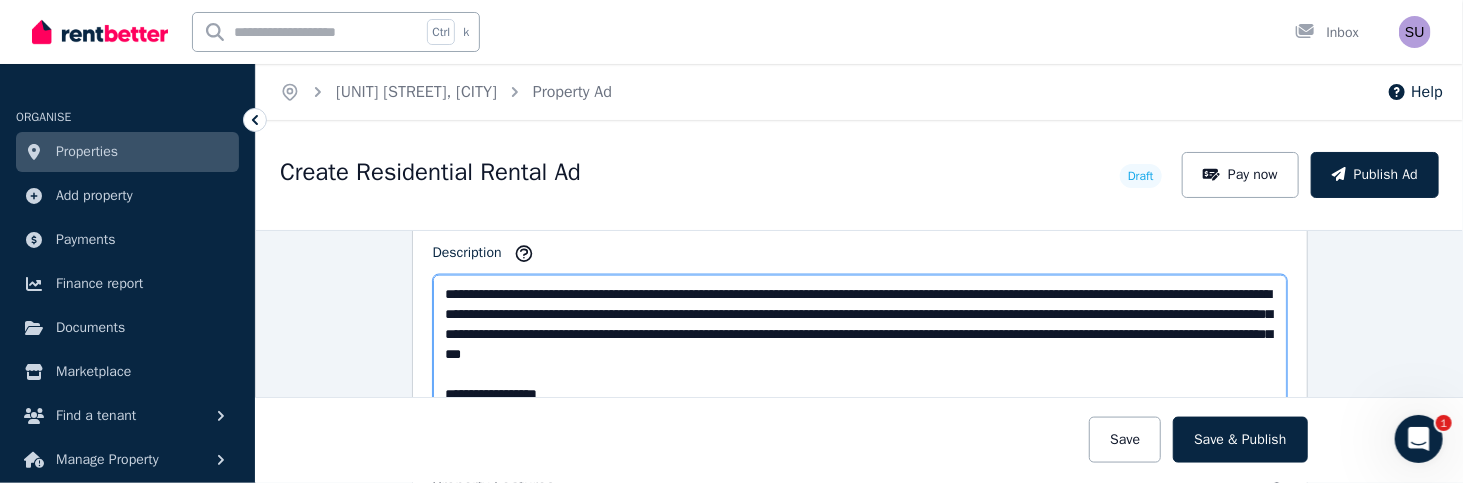scroll, scrollTop: 100, scrollLeft: 0, axis: vertical 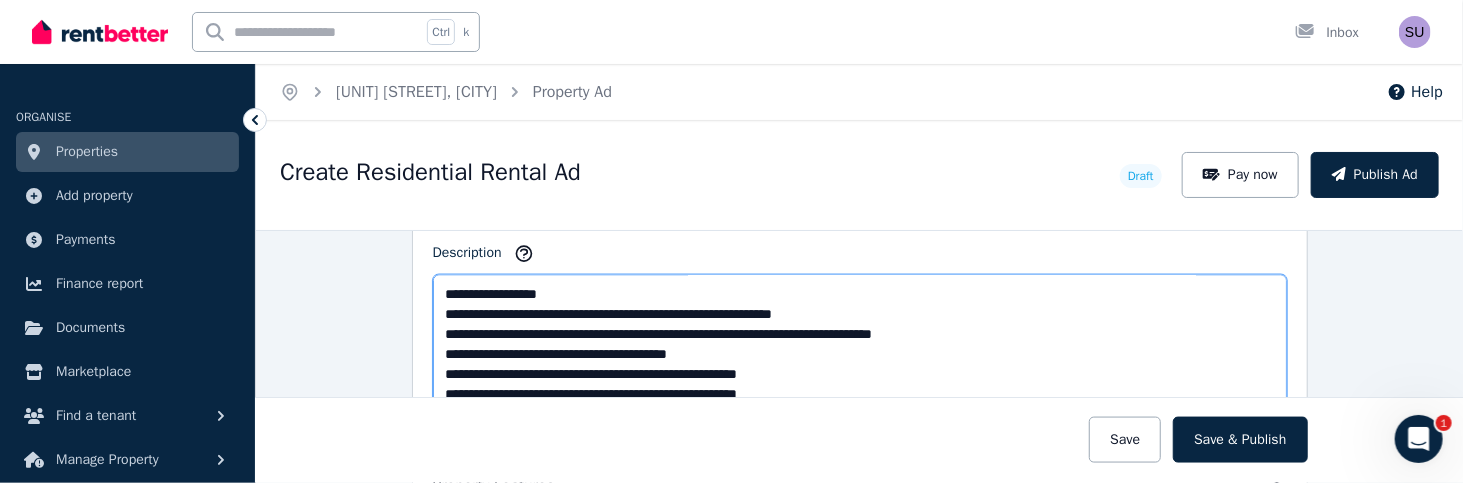 click on "Description" at bounding box center [860, 343] 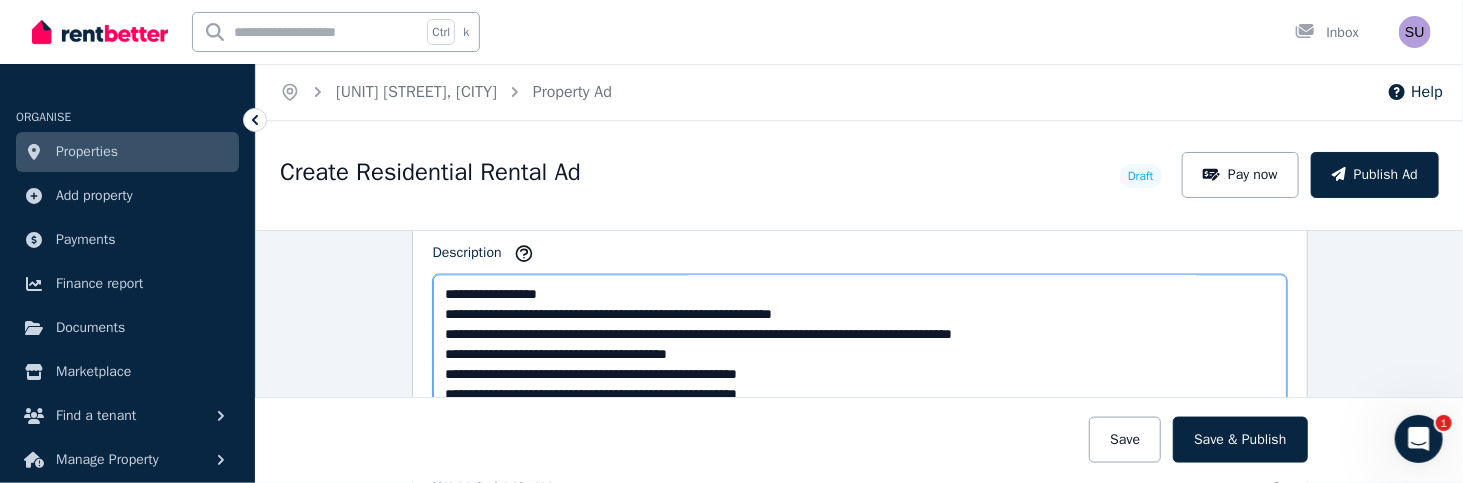 drag, startPoint x: 897, startPoint y: 326, endPoint x: 1144, endPoint y: 311, distance: 247.45505 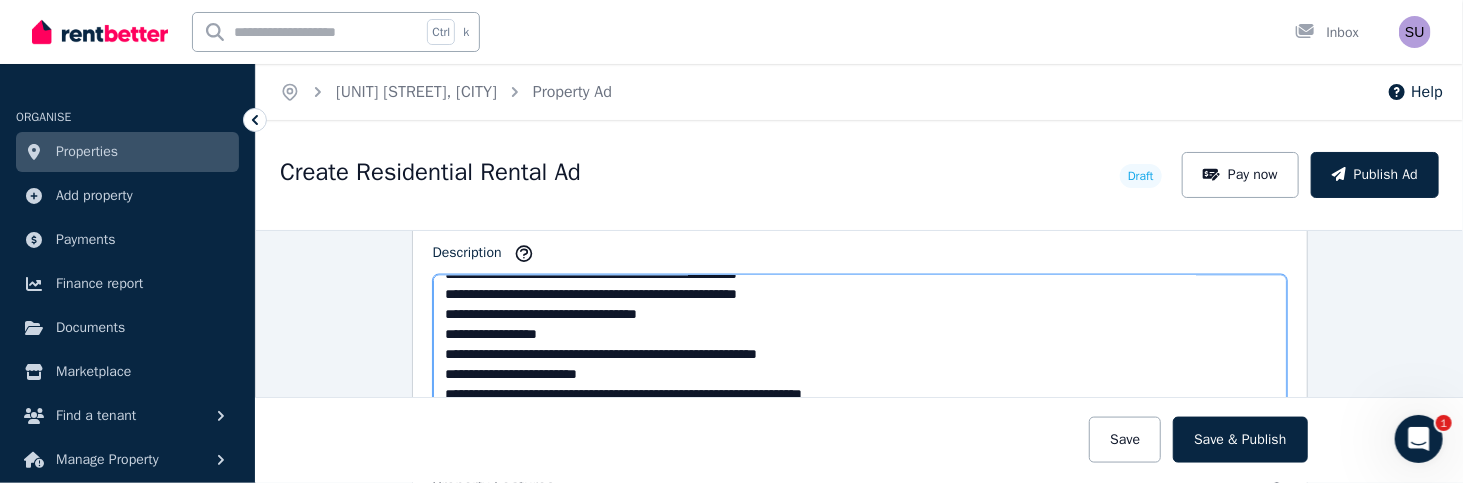 scroll, scrollTop: 240, scrollLeft: 0, axis: vertical 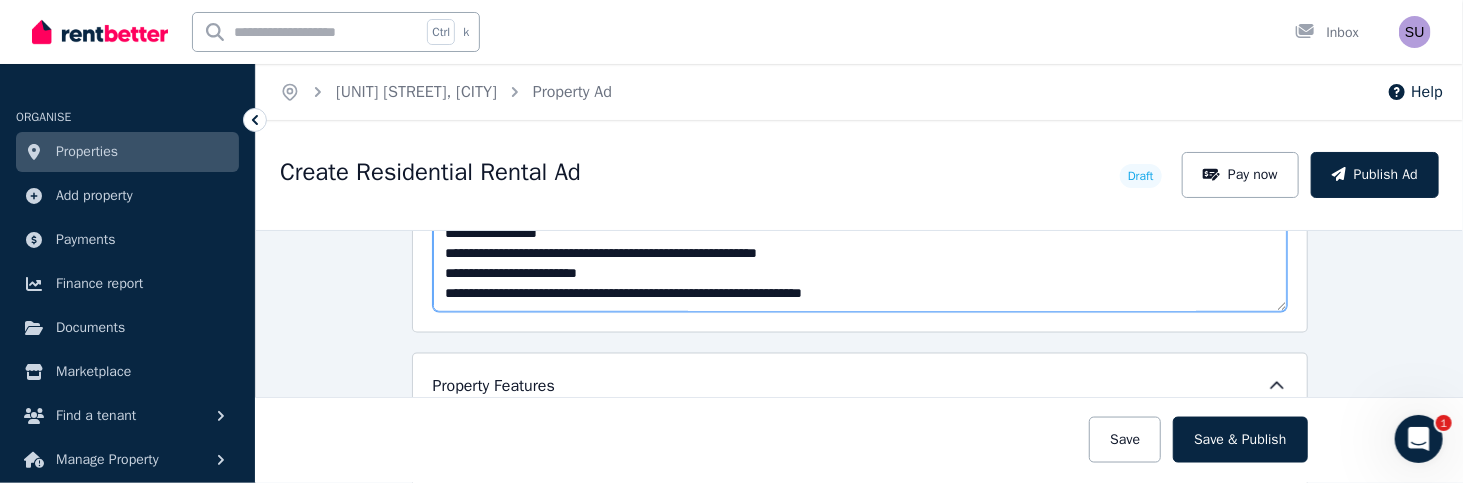 click on "Description" at bounding box center [860, 243] 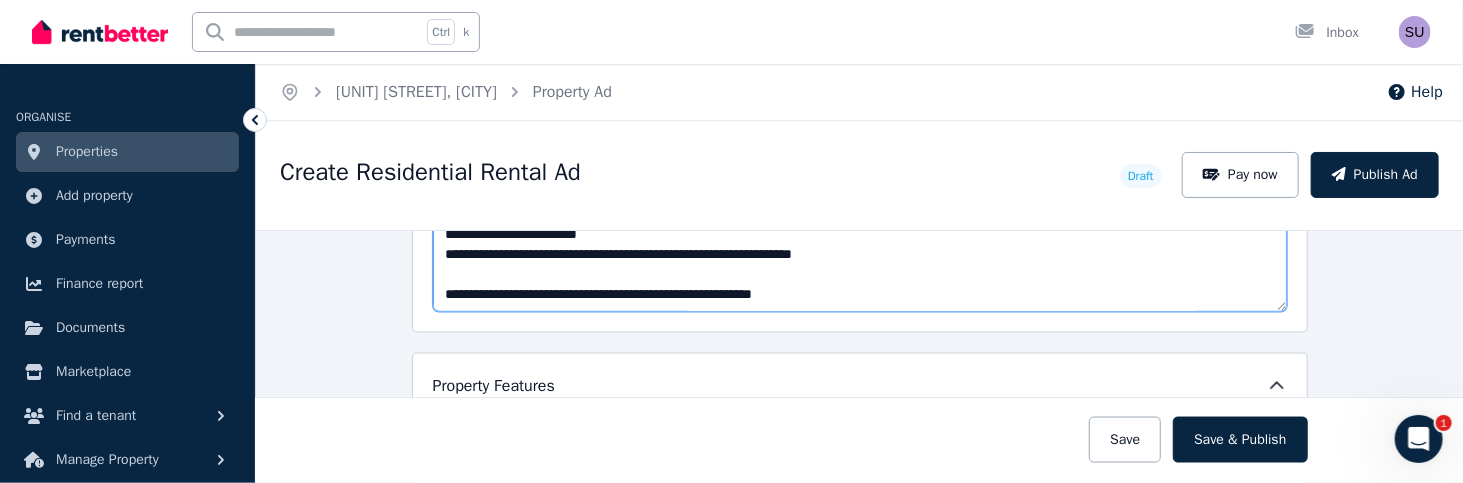 scroll, scrollTop: 271, scrollLeft: 0, axis: vertical 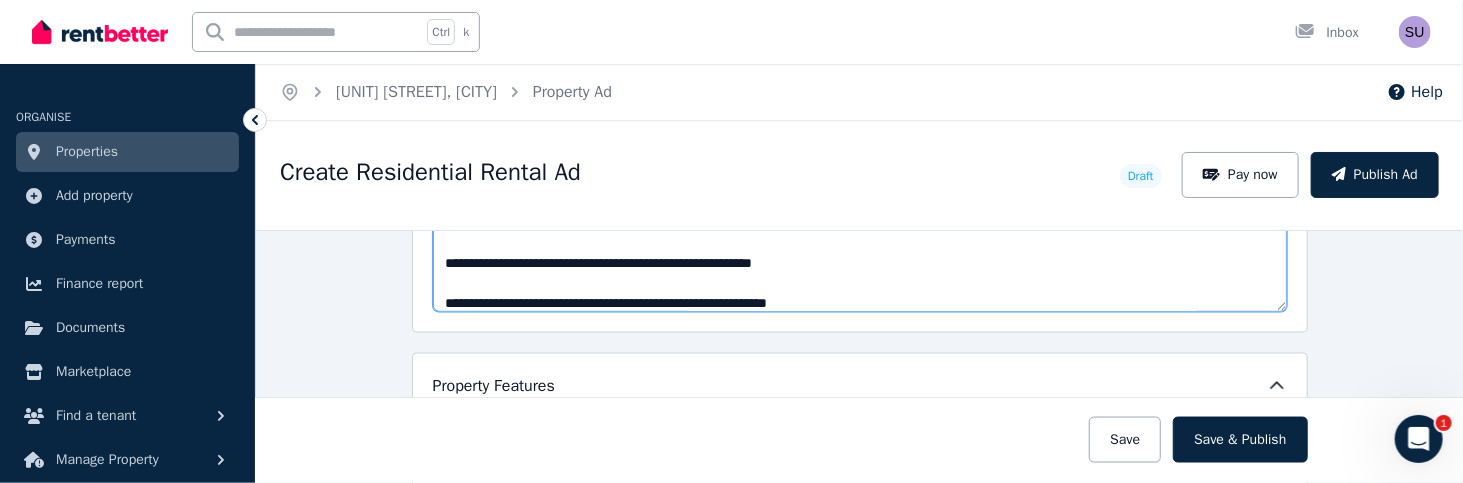 drag, startPoint x: 466, startPoint y: 282, endPoint x: 551, endPoint y: 282, distance: 85 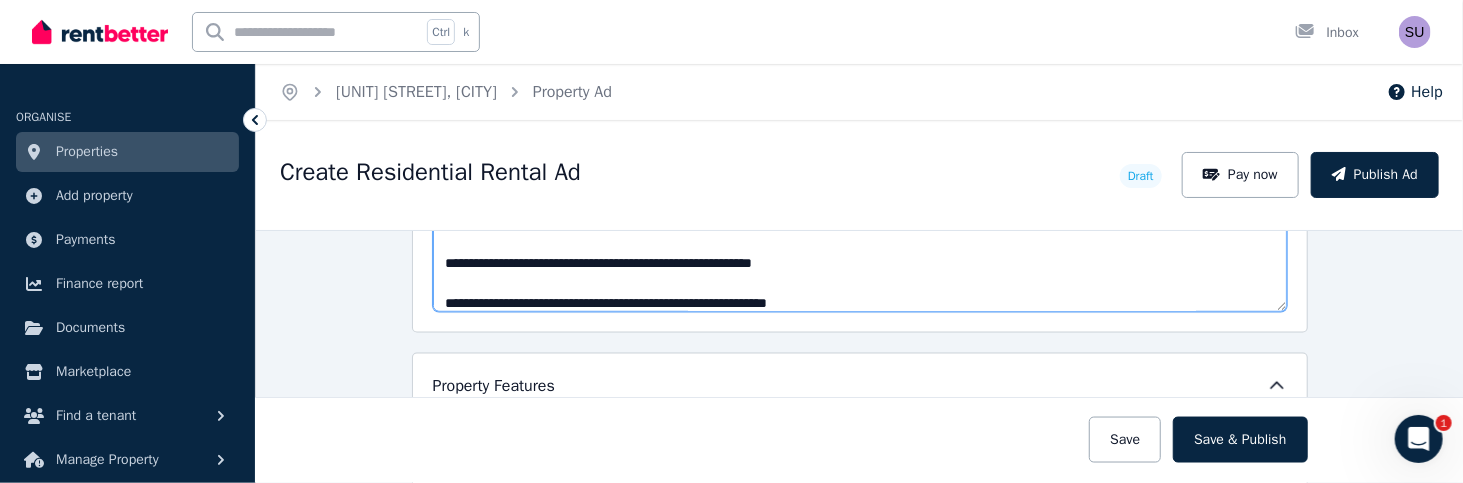click on "Description" at bounding box center [860, 243] 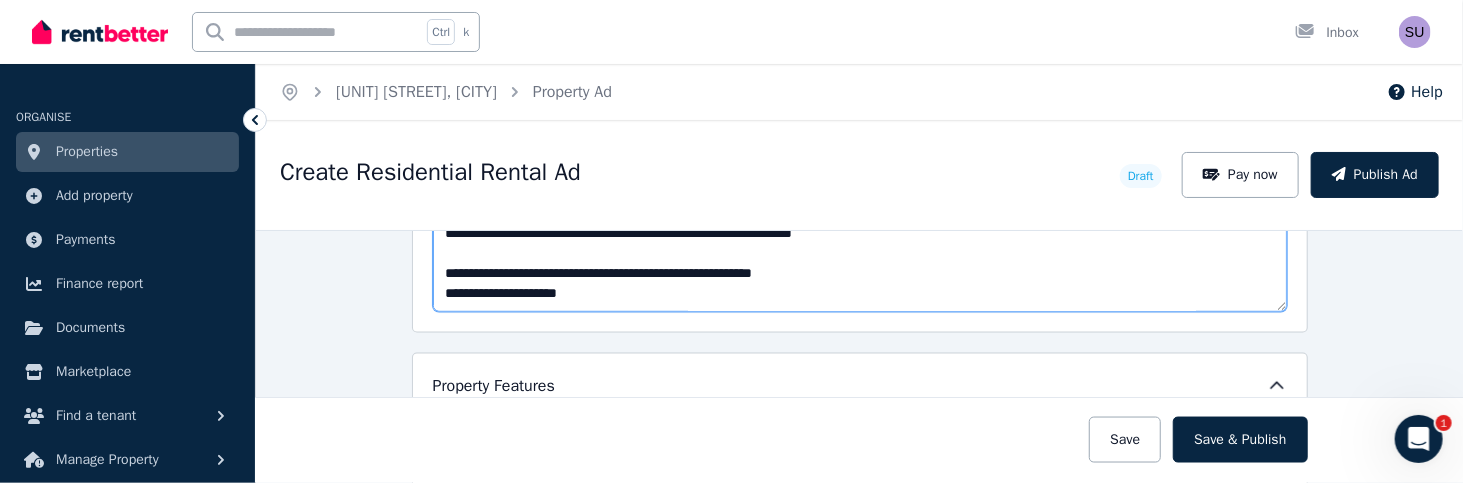 scroll, scrollTop: 260, scrollLeft: 0, axis: vertical 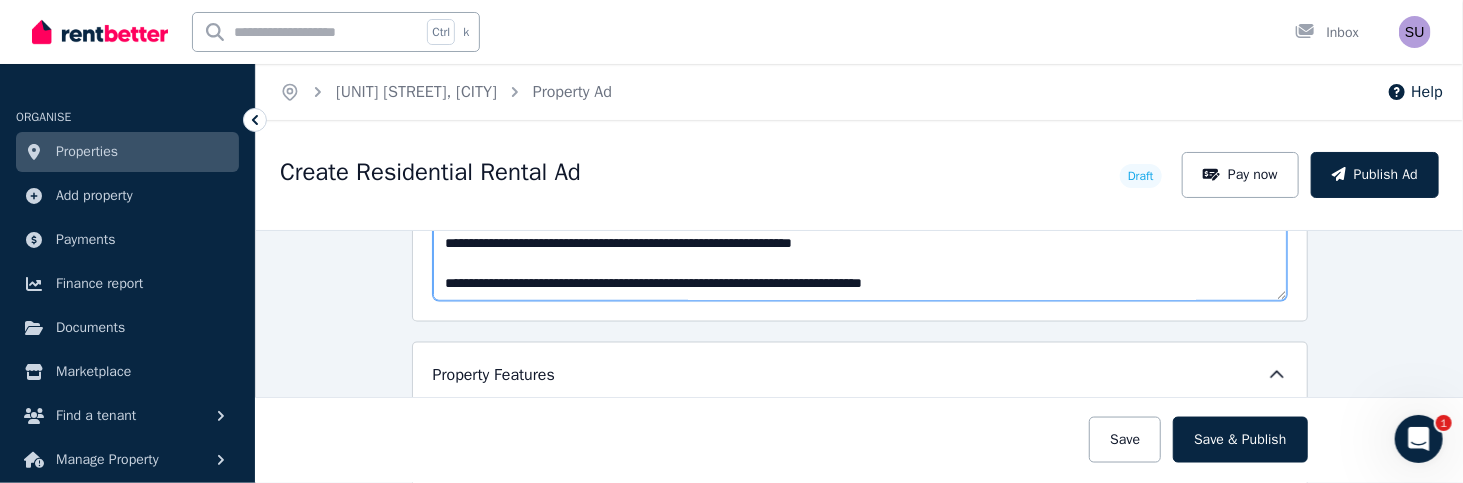 click on "Description" at bounding box center (860, 232) 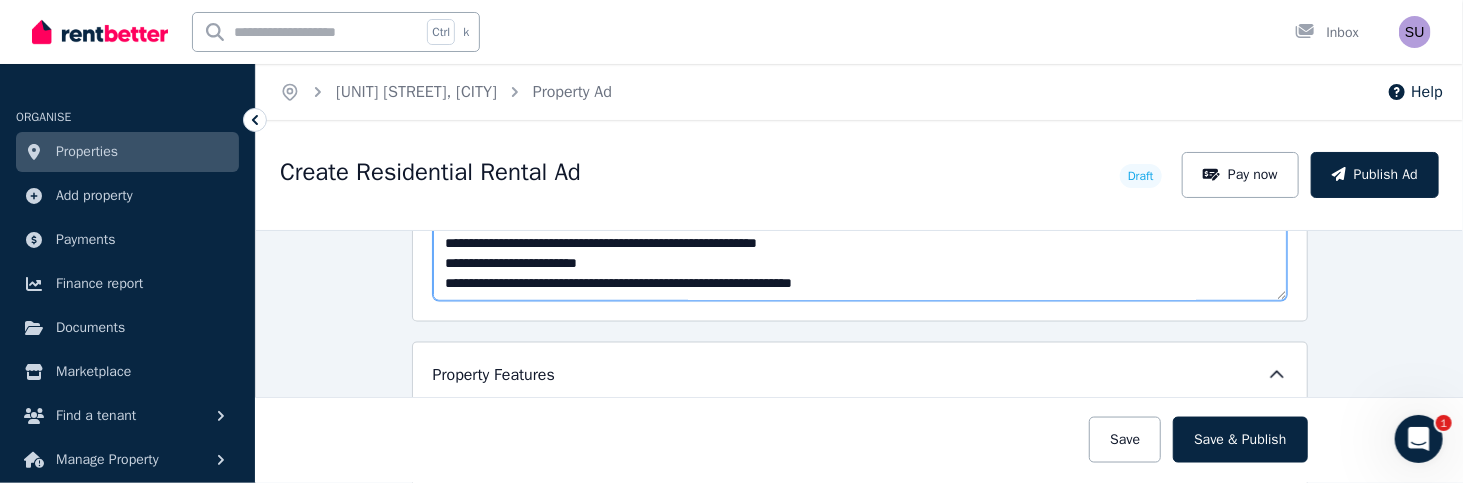 scroll, scrollTop: 240, scrollLeft: 0, axis: vertical 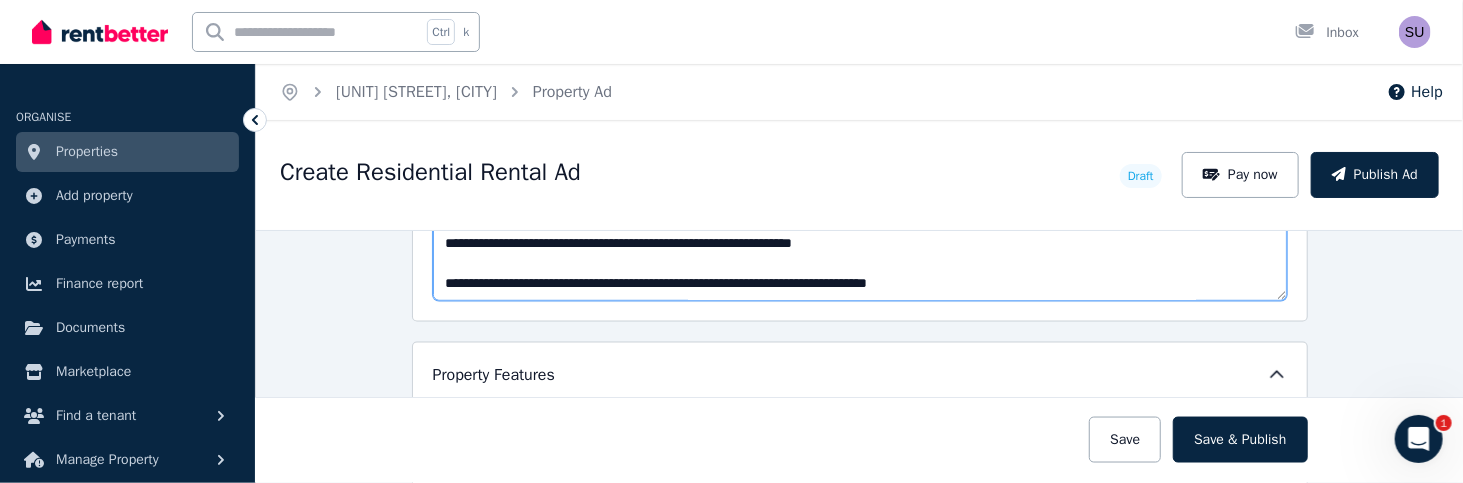 drag, startPoint x: 905, startPoint y: 270, endPoint x: 924, endPoint y: 270, distance: 19 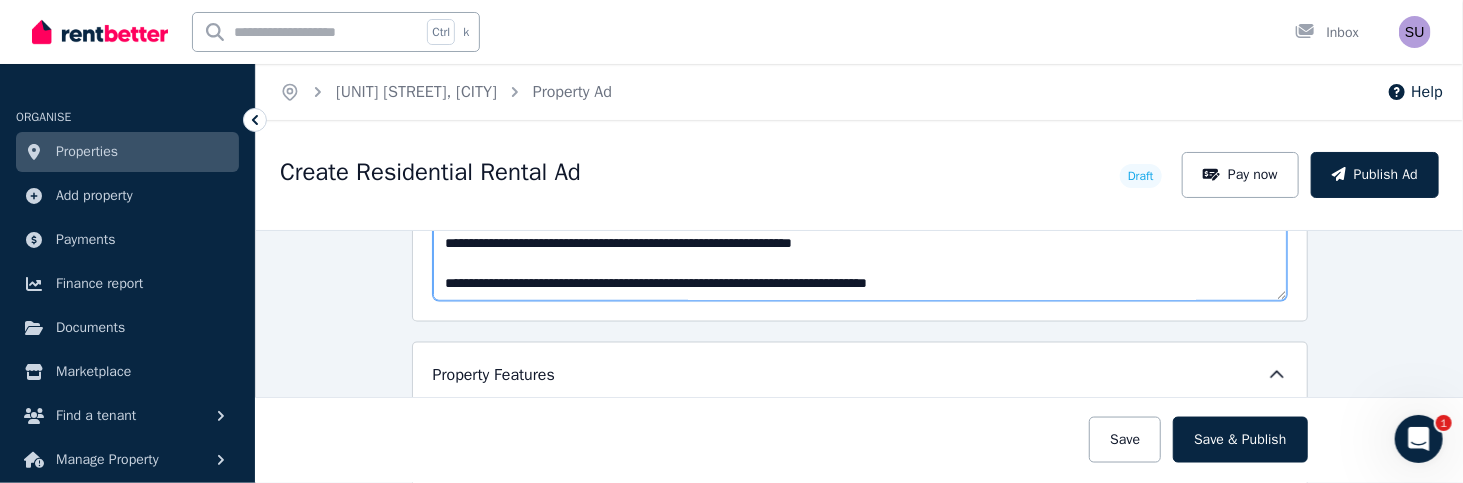scroll, scrollTop: 1510, scrollLeft: 0, axis: vertical 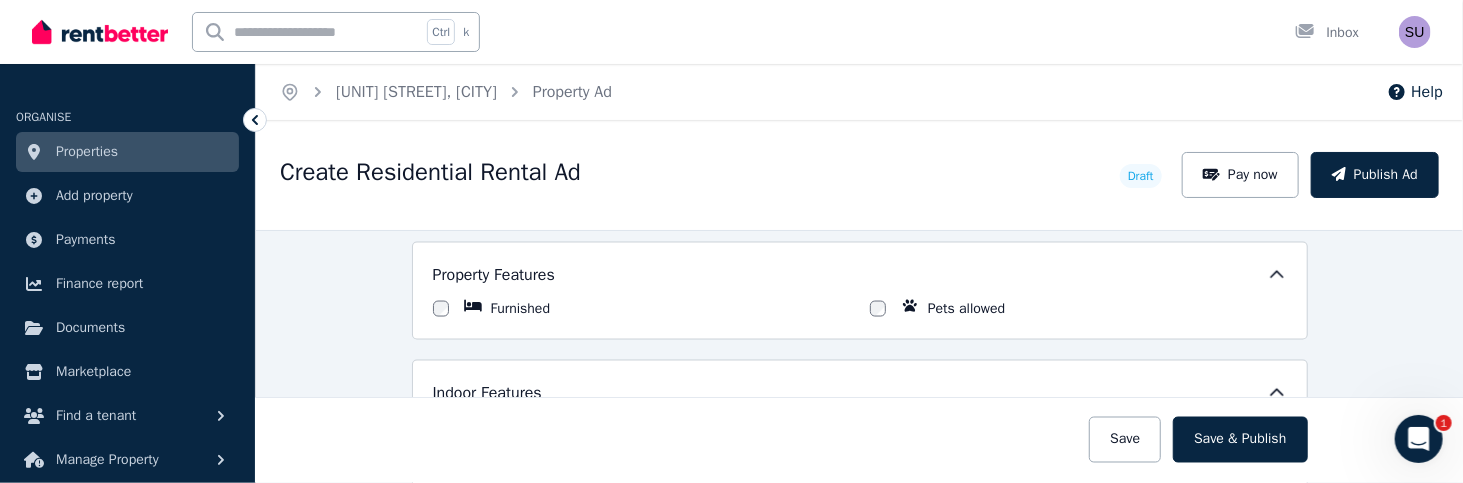 type on "**********" 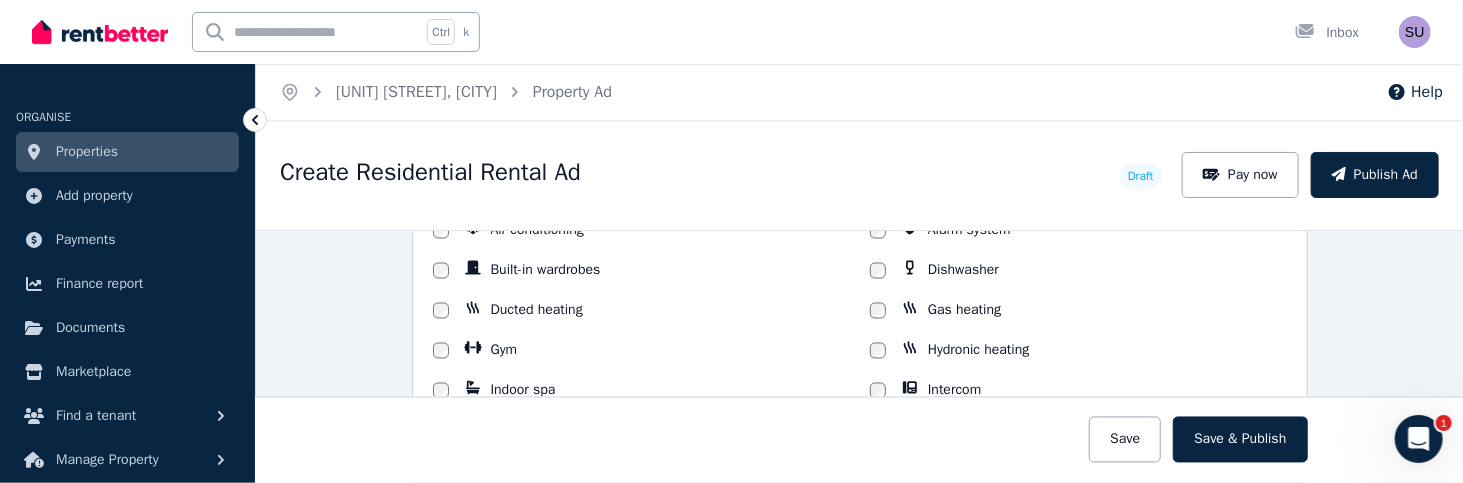 scroll, scrollTop: 1710, scrollLeft: 0, axis: vertical 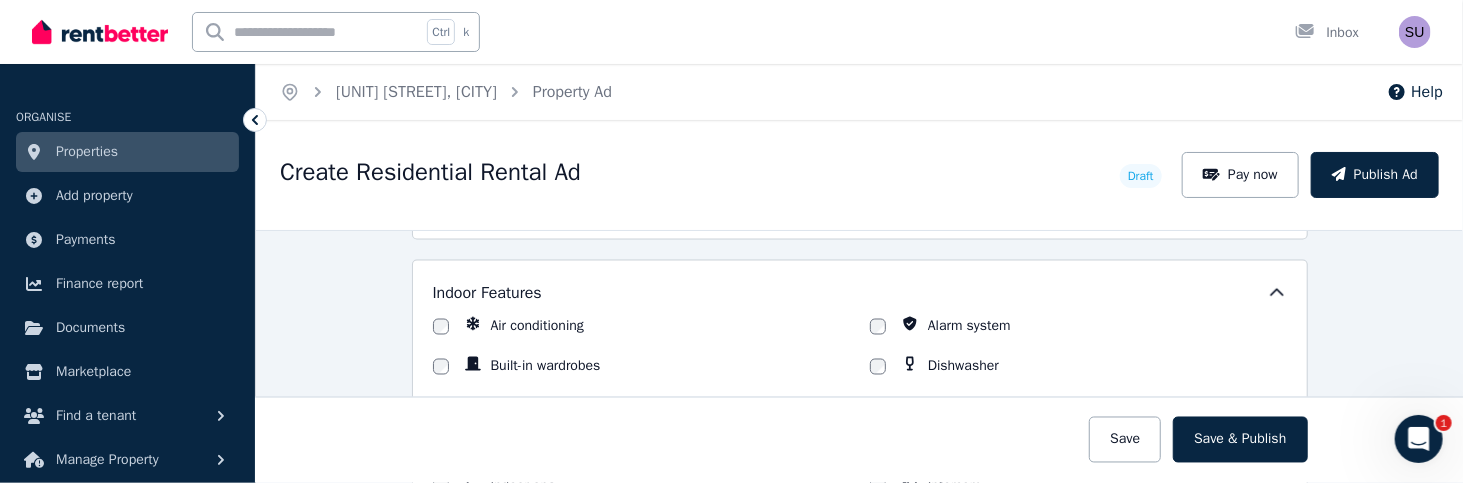 click on "Built-in wardrobes" at bounding box center [546, 367] 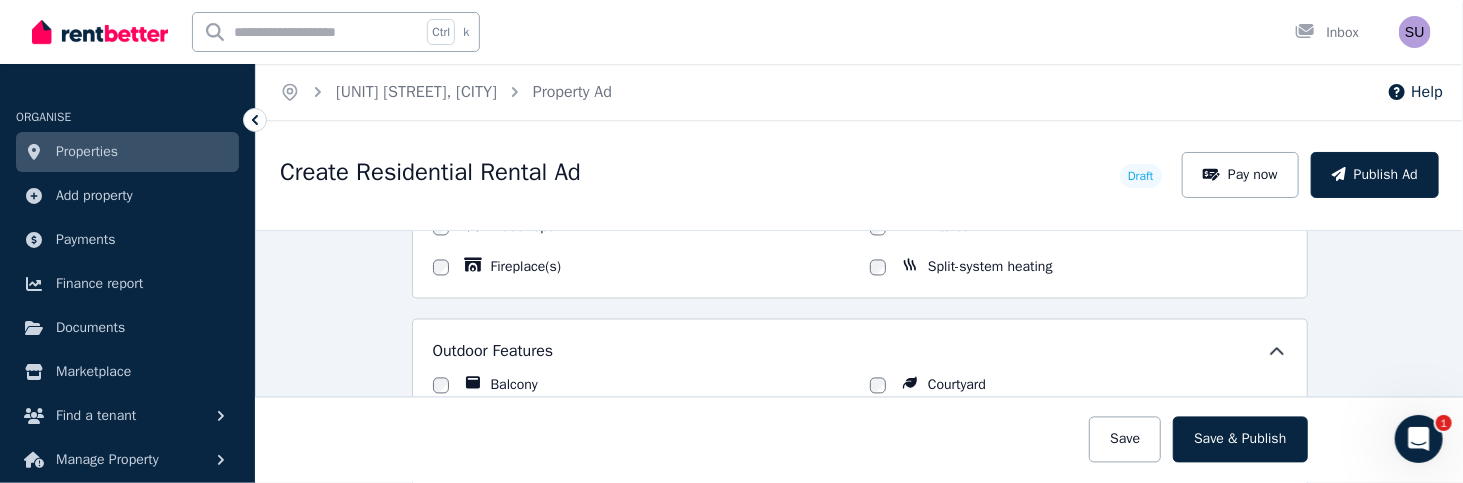 scroll, scrollTop: 1910, scrollLeft: 0, axis: vertical 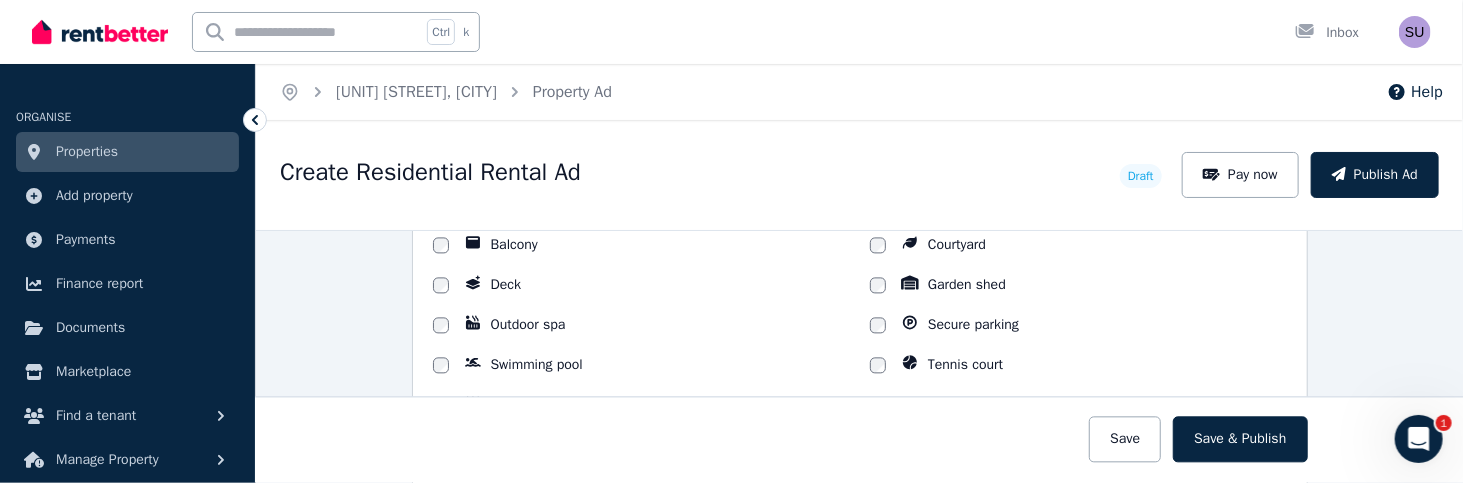click on "Secure parking" at bounding box center [973, 325] 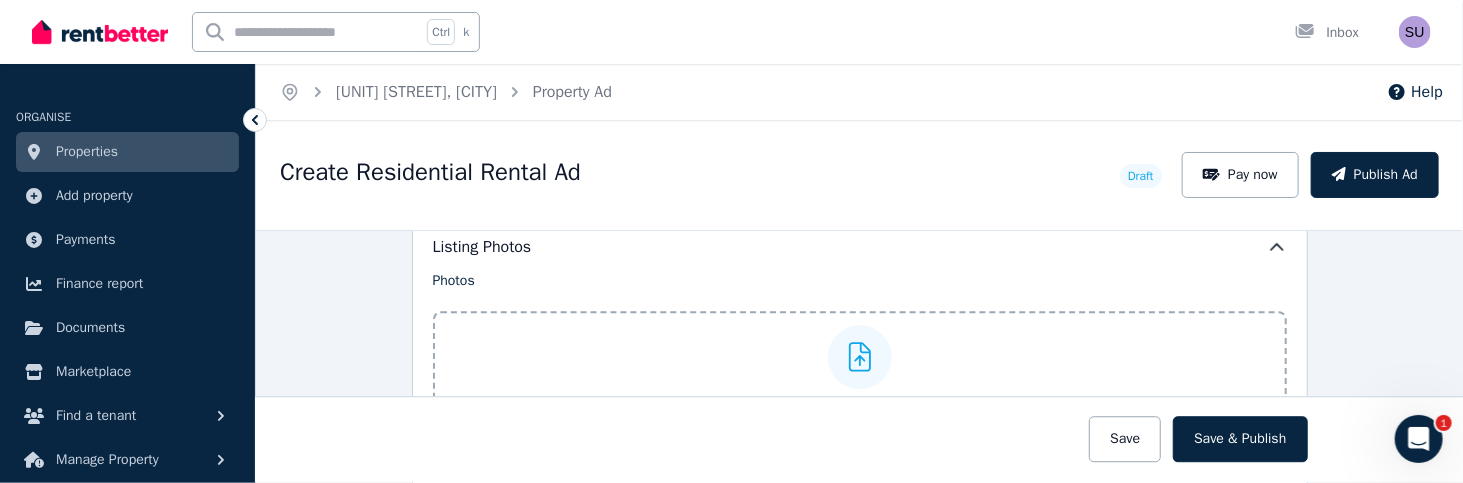 scroll, scrollTop: 2510, scrollLeft: 0, axis: vertical 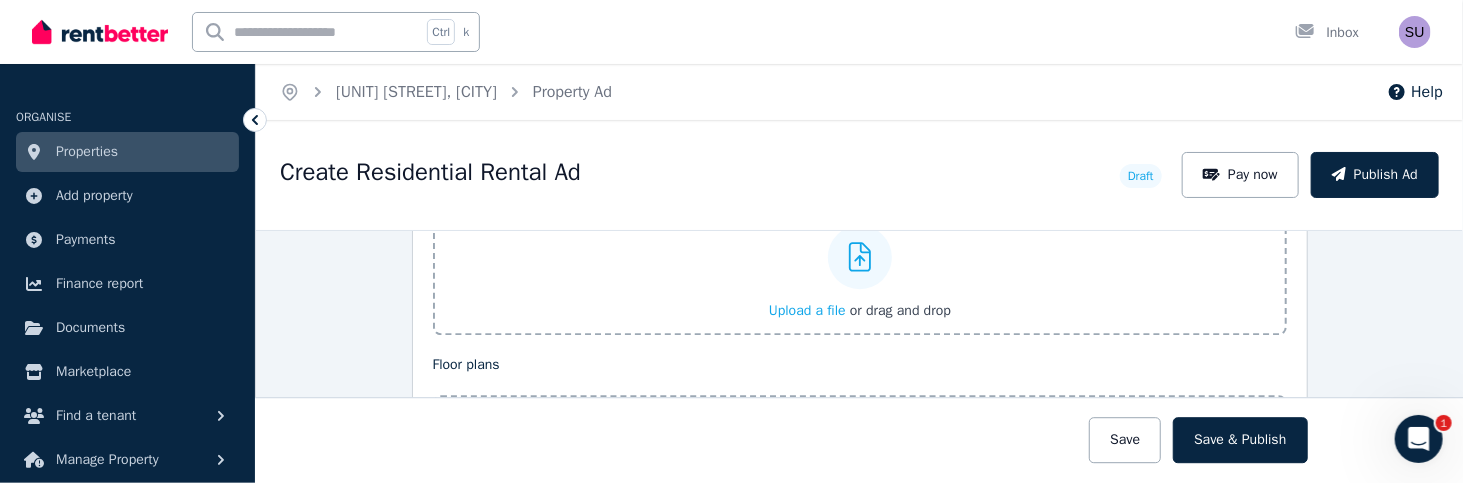 click on "**********" at bounding box center (859, 356) 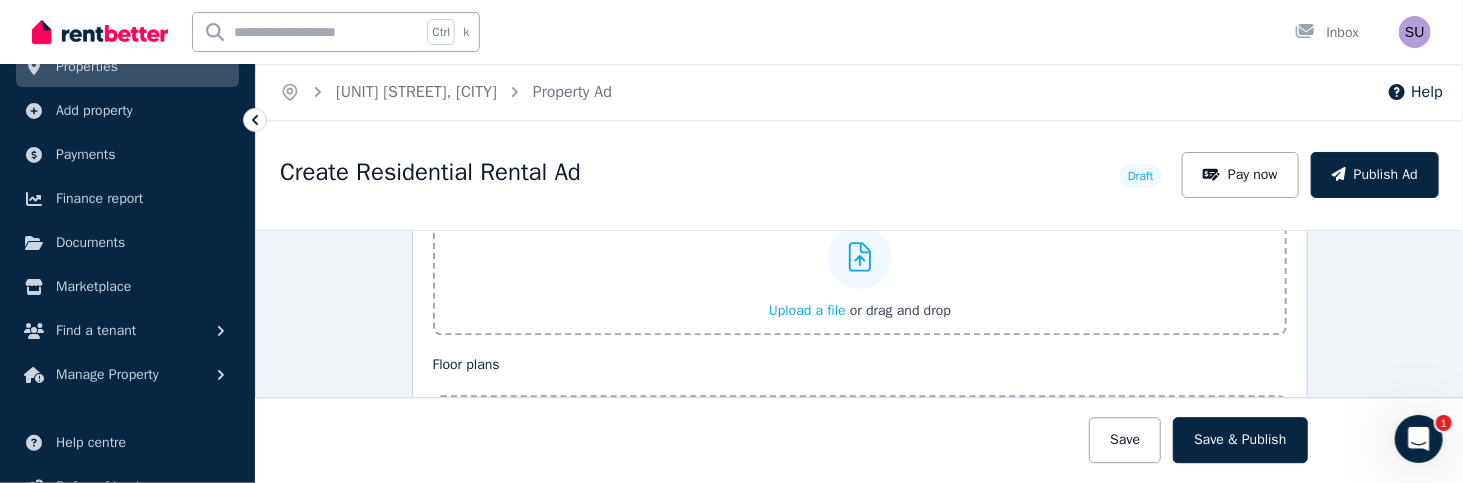 scroll, scrollTop: 0, scrollLeft: 0, axis: both 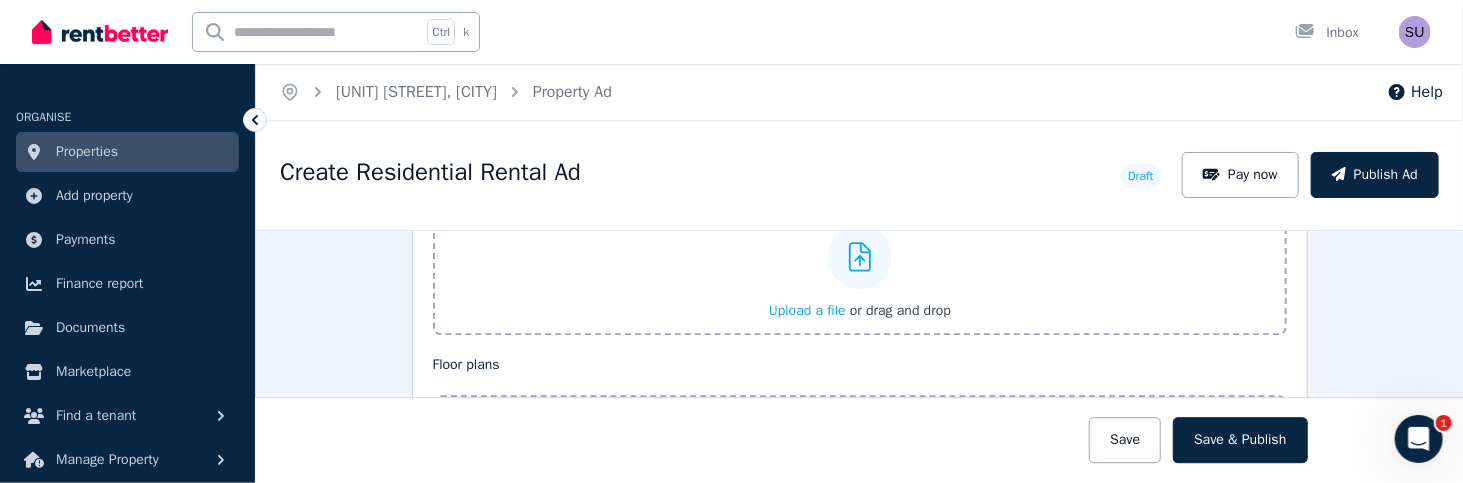 click on "Create Residential Rental Ad" at bounding box center (694, 175) 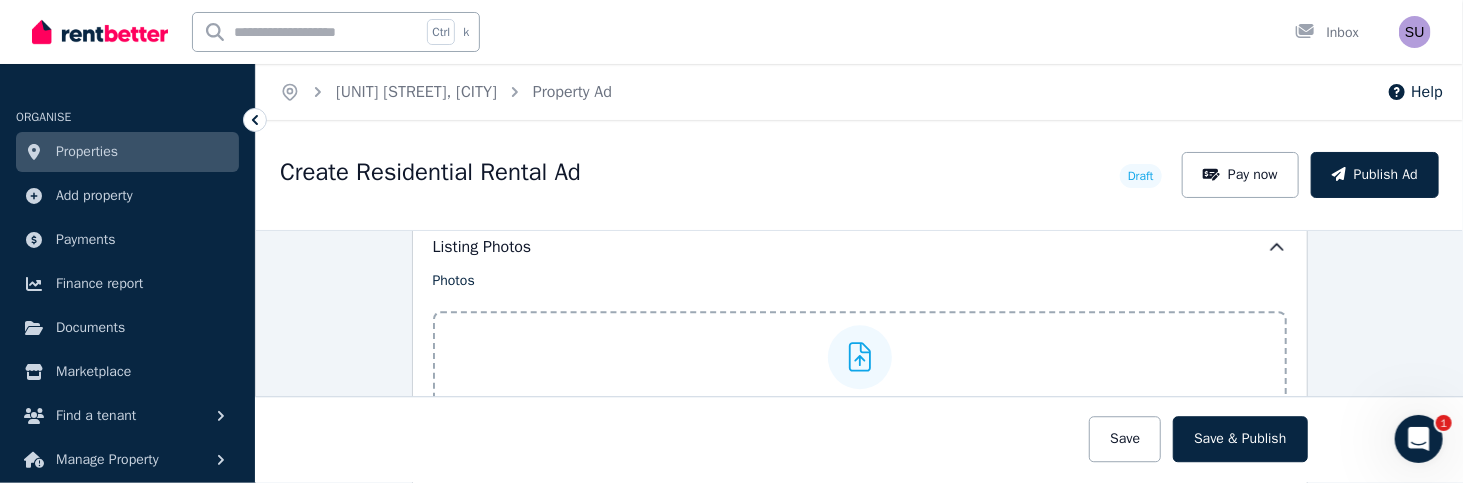 scroll, scrollTop: 2310, scrollLeft: 0, axis: vertical 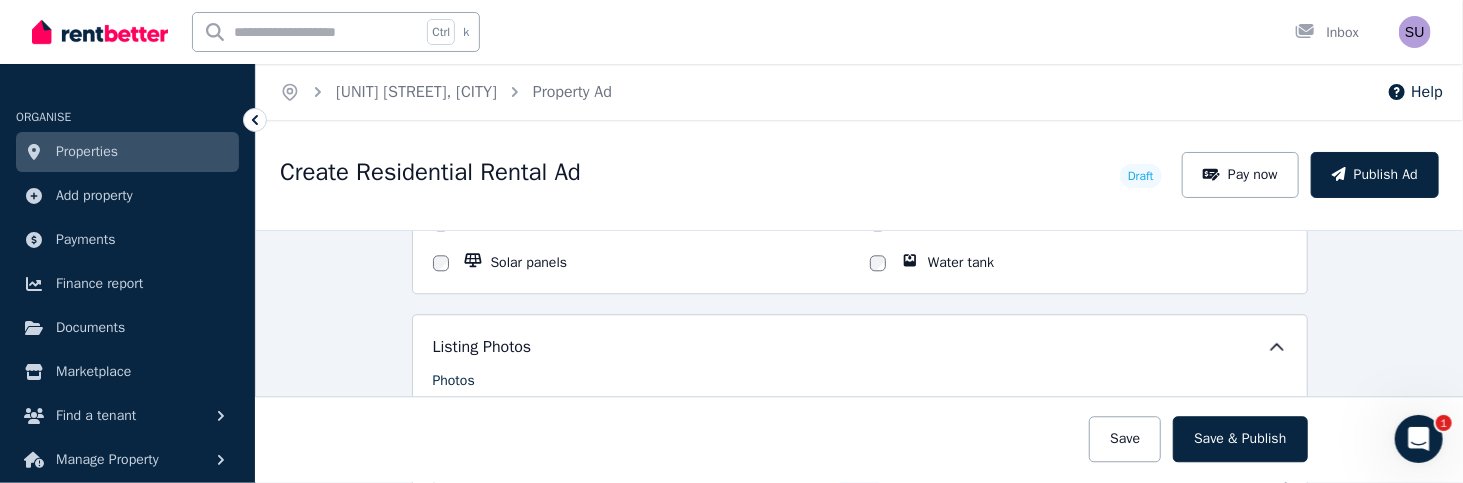 click on "Create Residential Rental Ad" at bounding box center (694, 175) 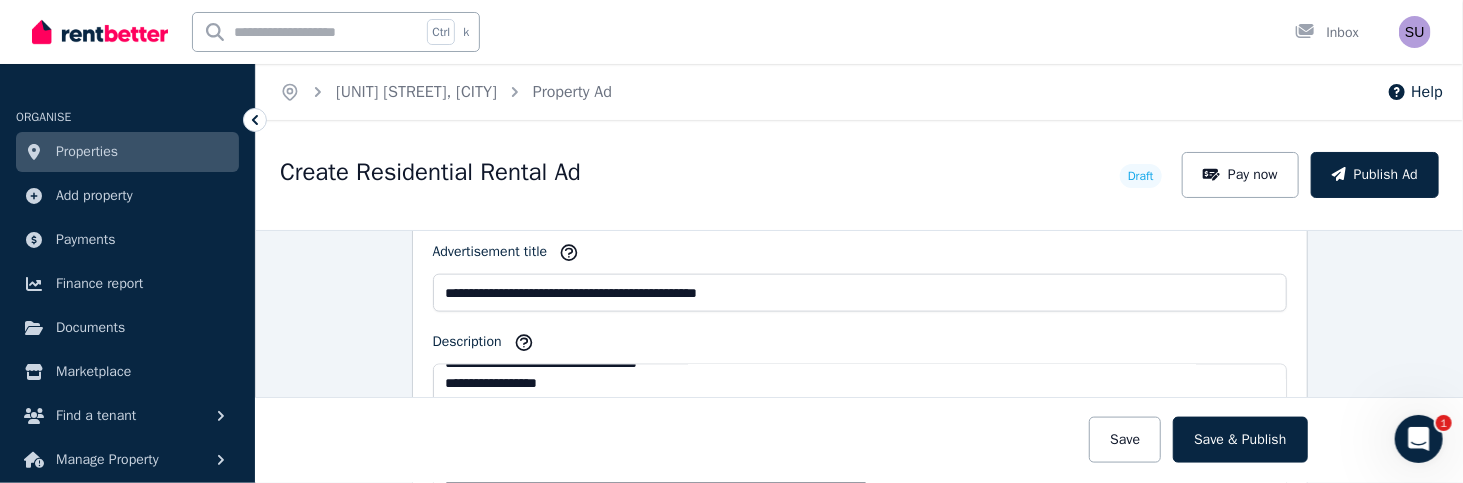 scroll, scrollTop: 1410, scrollLeft: 0, axis: vertical 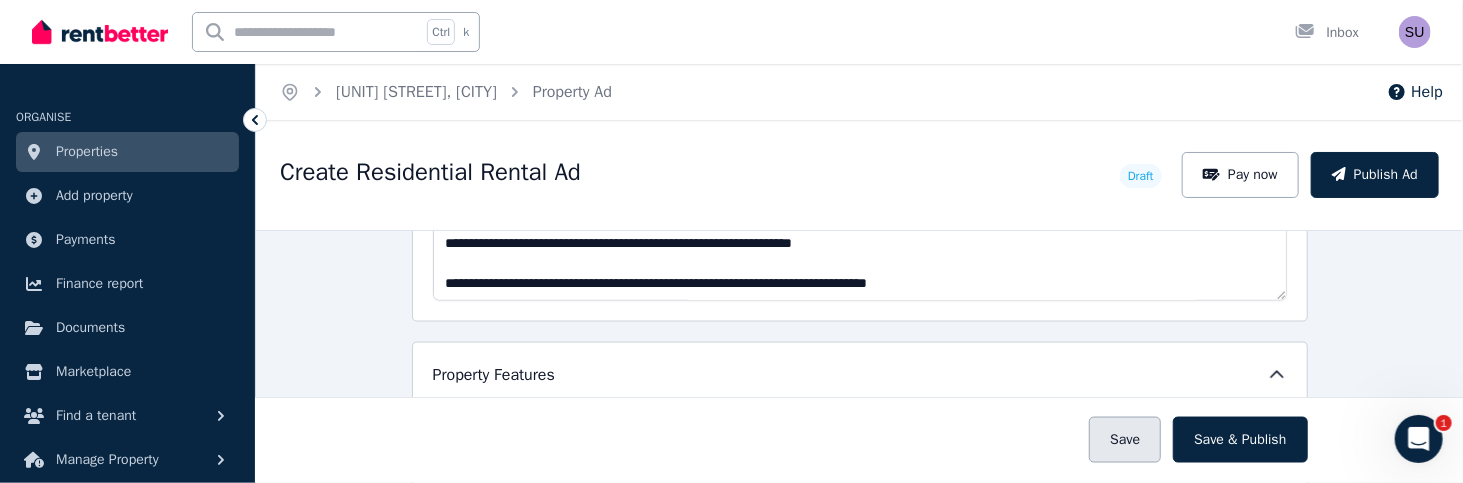click on "Save" at bounding box center [1125, 440] 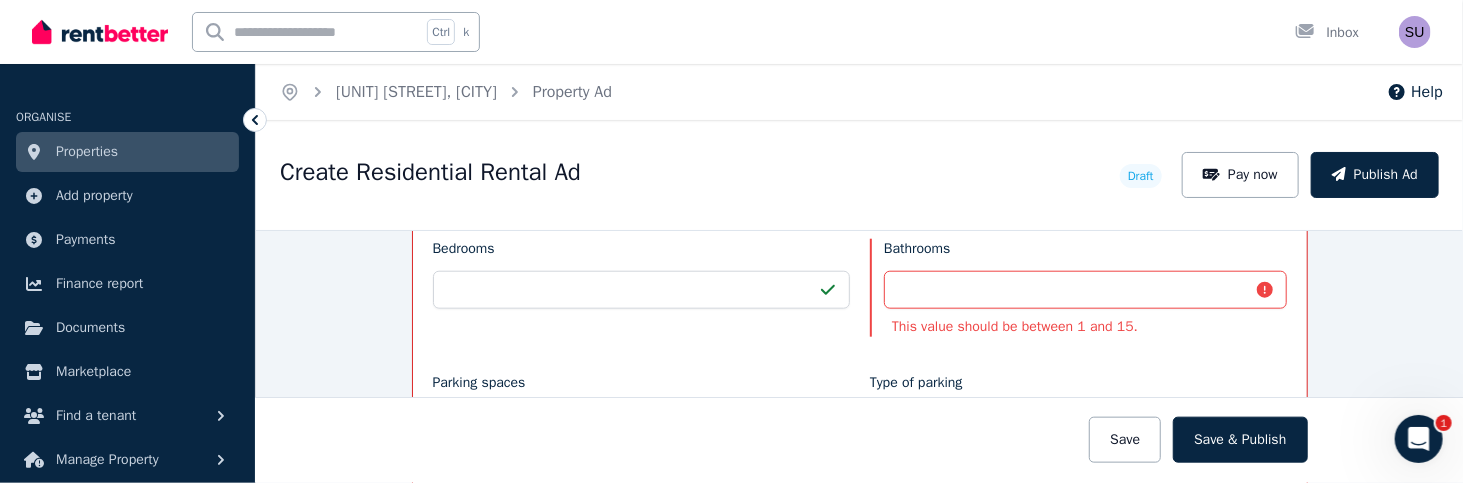scroll, scrollTop: 921, scrollLeft: 0, axis: vertical 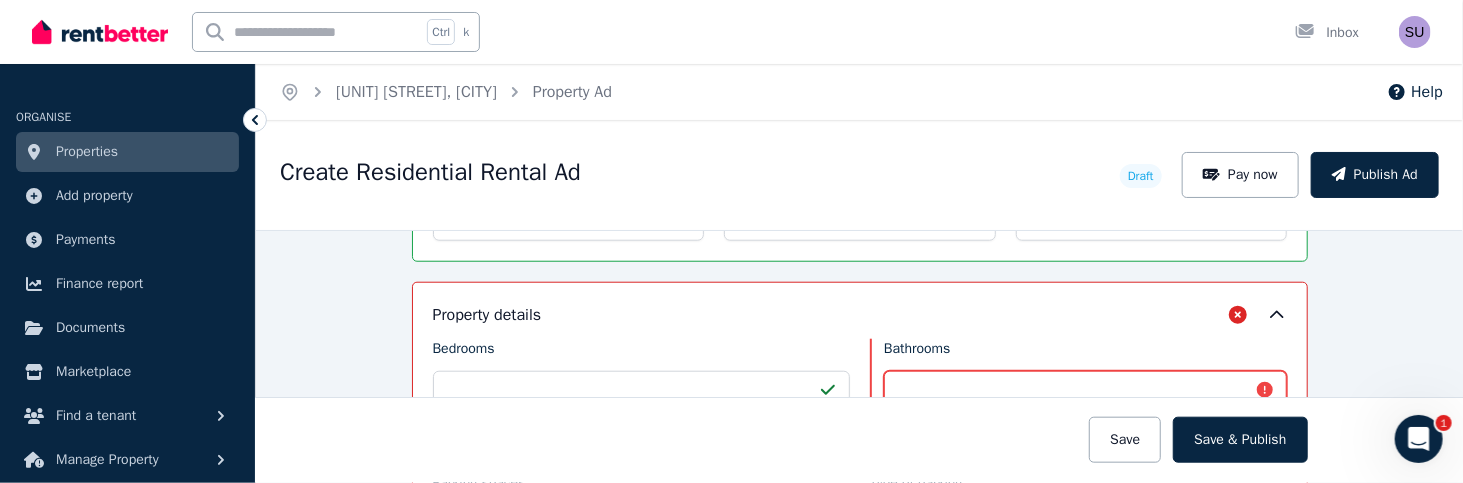 drag, startPoint x: 901, startPoint y: 380, endPoint x: 858, endPoint y: 384, distance: 43.185646 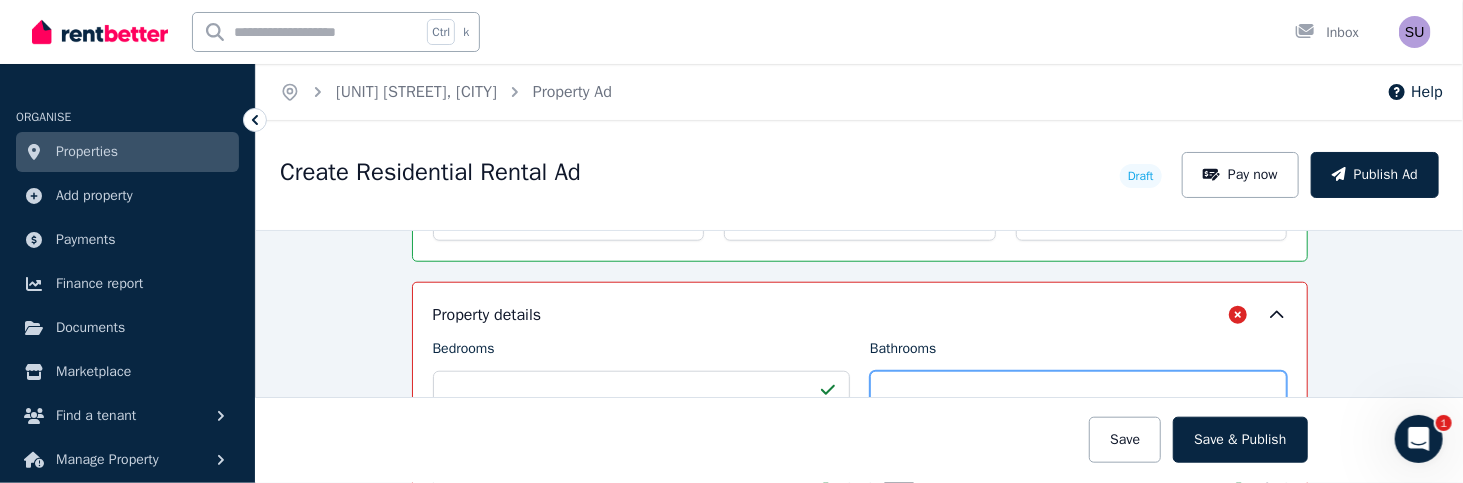 type on "*" 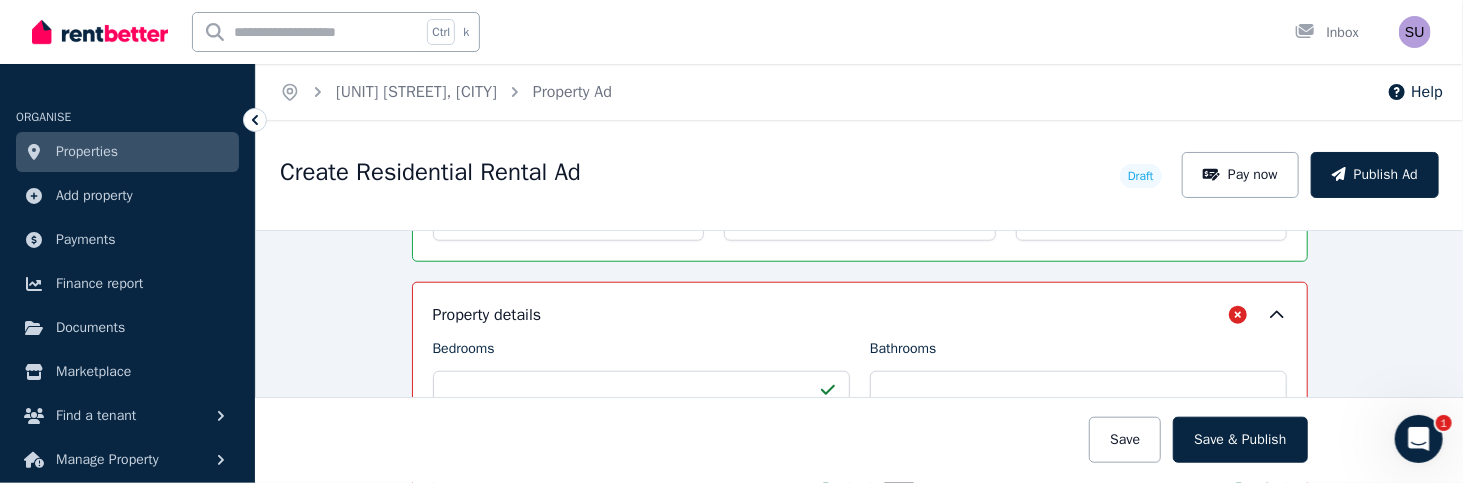 click at bounding box center (860, 440) 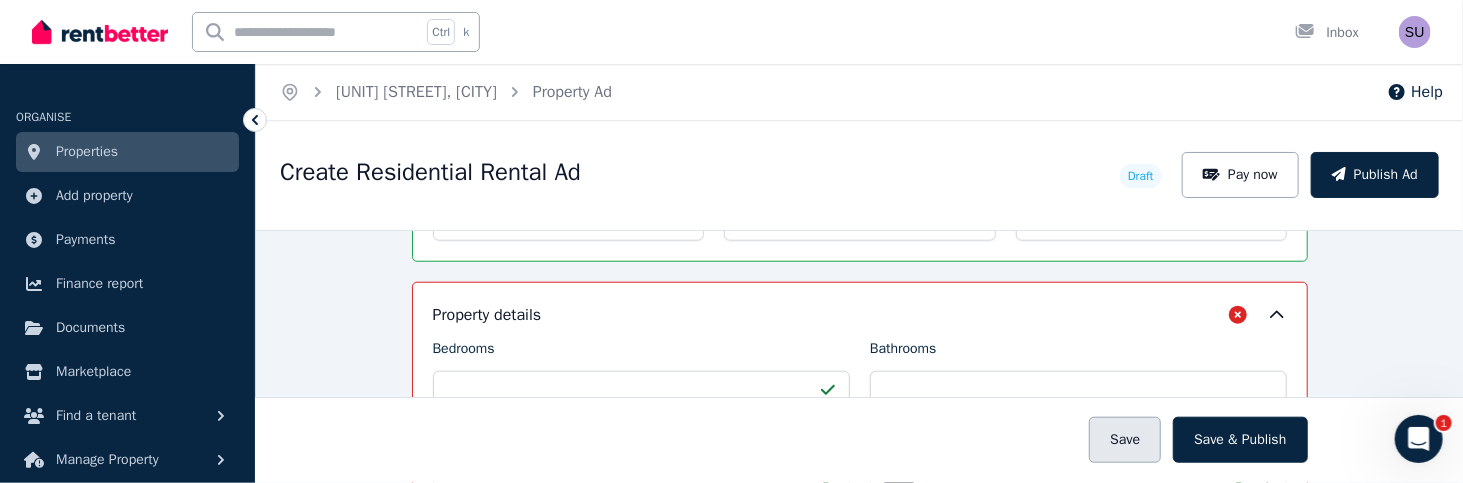 click on "Save" at bounding box center [1125, 440] 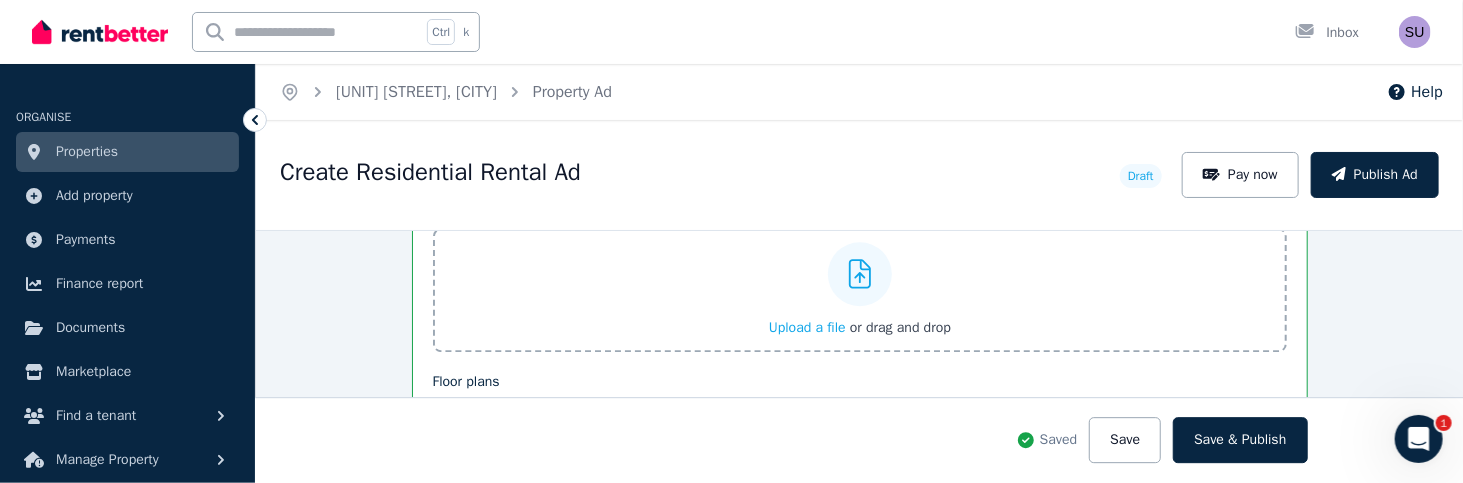 scroll, scrollTop: 2621, scrollLeft: 0, axis: vertical 